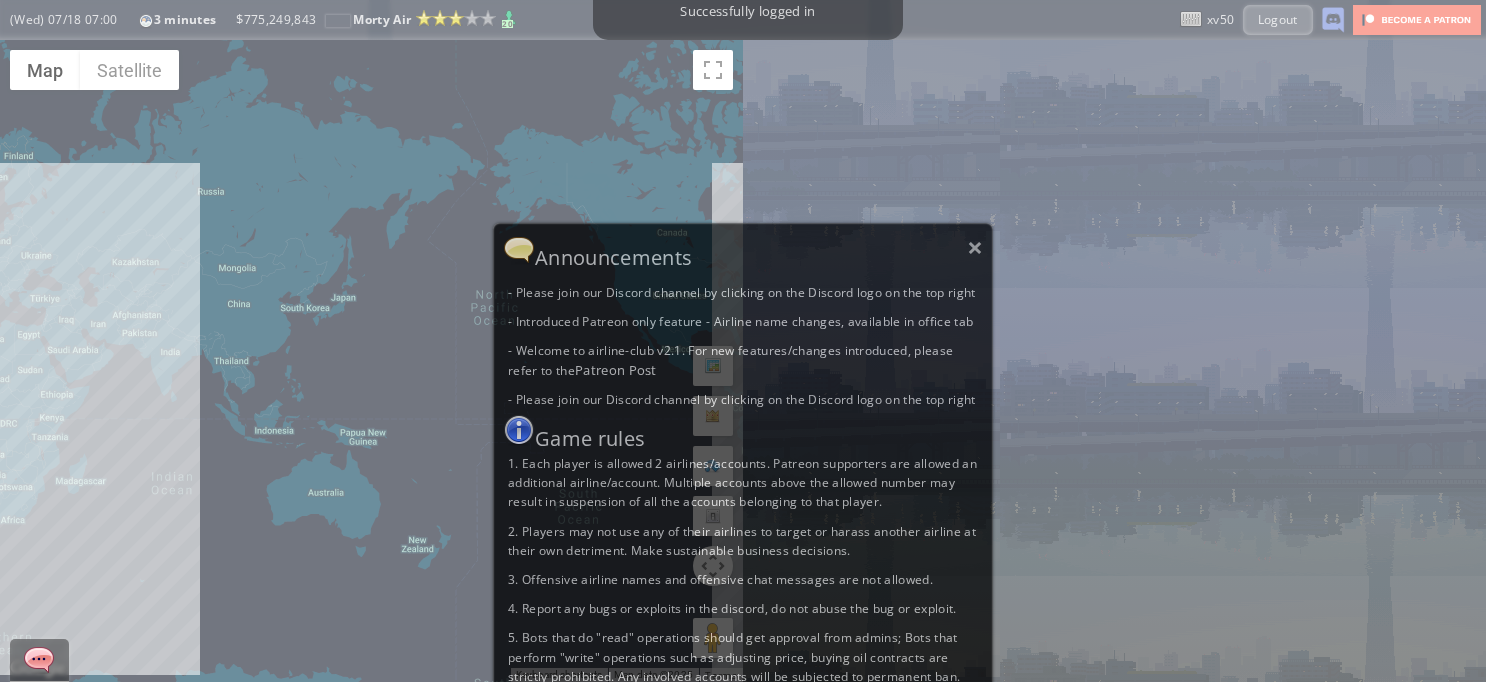 scroll, scrollTop: 0, scrollLeft: 0, axis: both 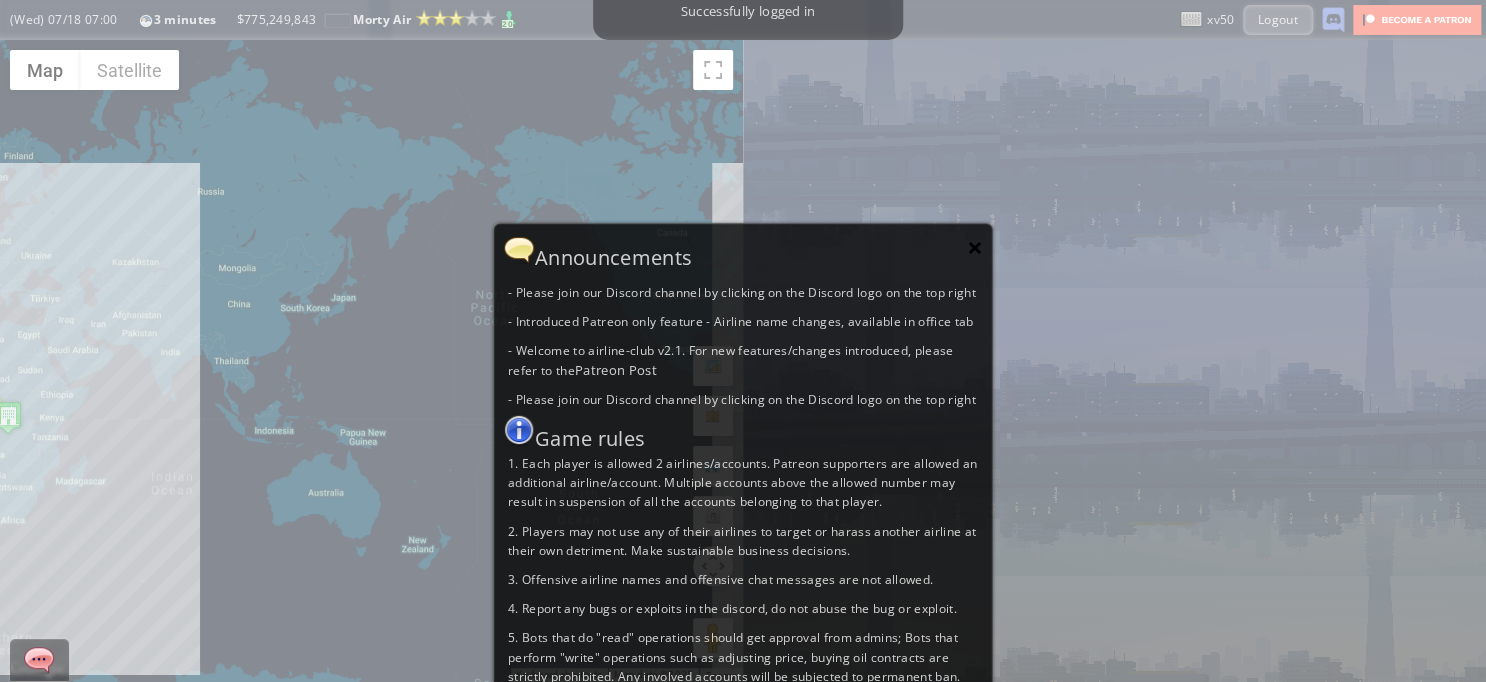 click on "×" at bounding box center (975, 247) 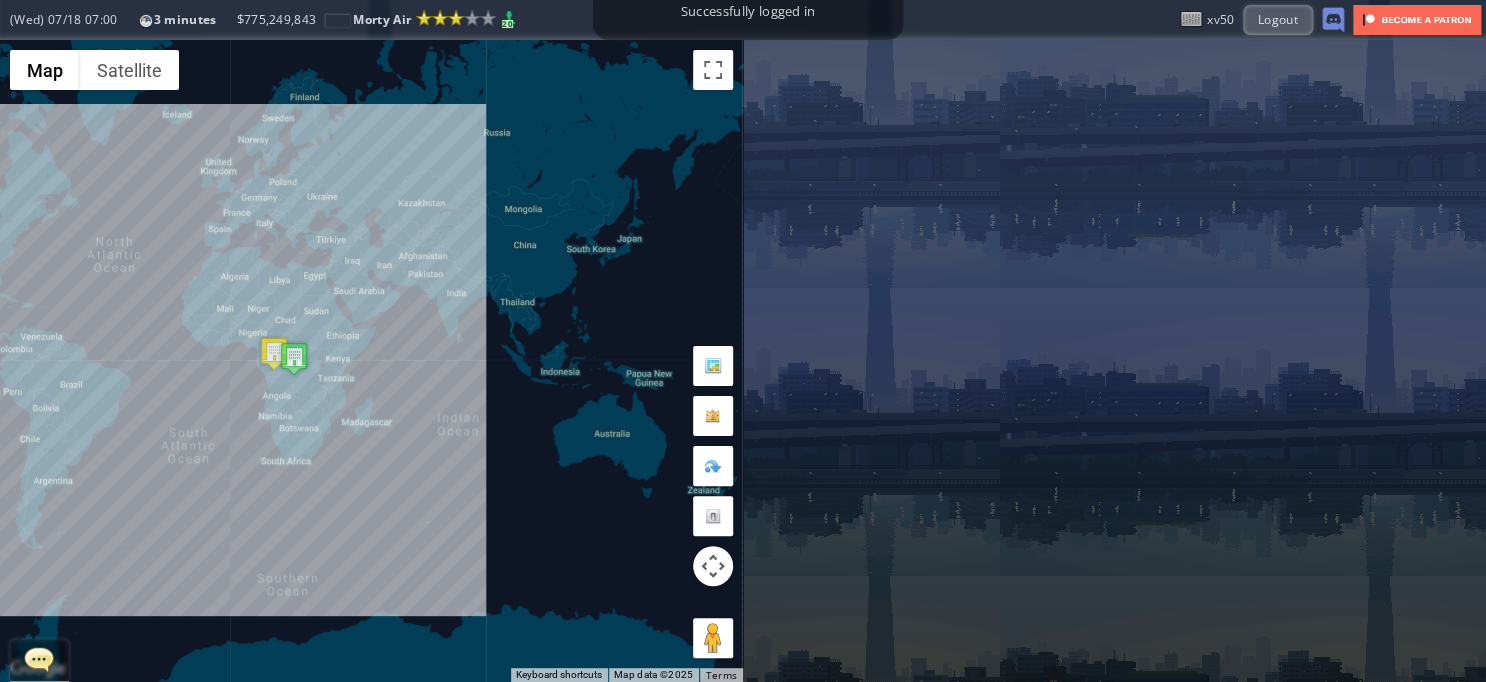 drag, startPoint x: 588, startPoint y: 311, endPoint x: 866, endPoint y: 252, distance: 284.19183 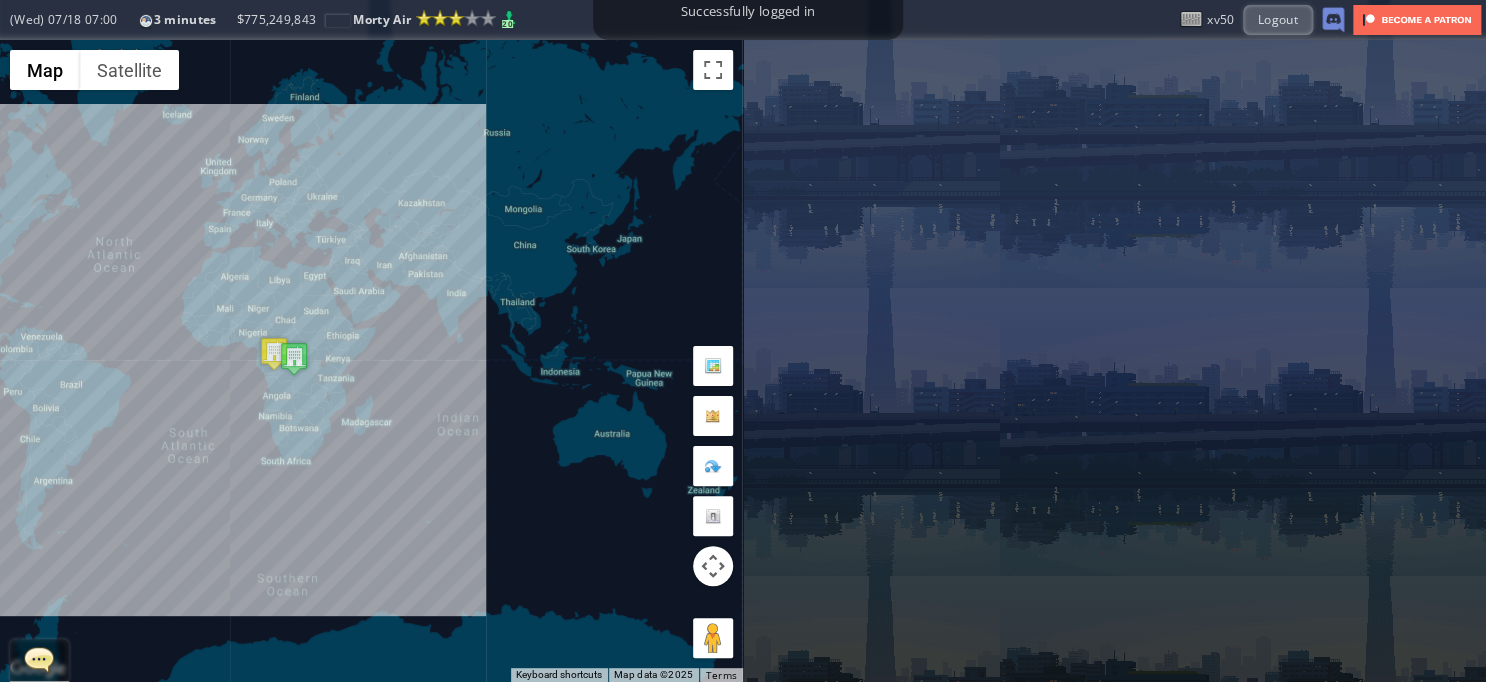 click on "← Move left → Move right ↑ Move up ↓ Move down + Zoom in - Zoom out Home Jump left by 75% End Jump right by 75% Page Up Jump up by 75% Page Down Jump down by 75% To navigate, press the arrow keys. Map Terrain Satellite Labels Keyboard shortcuts Map Data Map data ©2025 Map data ©2025 1000 km  Click to toggle between metric and imperial units Terms Report a map error
Current Details
From:
To:
Flight Code:
Distance:
Airplane:
Price:
Overall Quality:
- Fleet Age per Route
Edit" at bounding box center [743, 361] 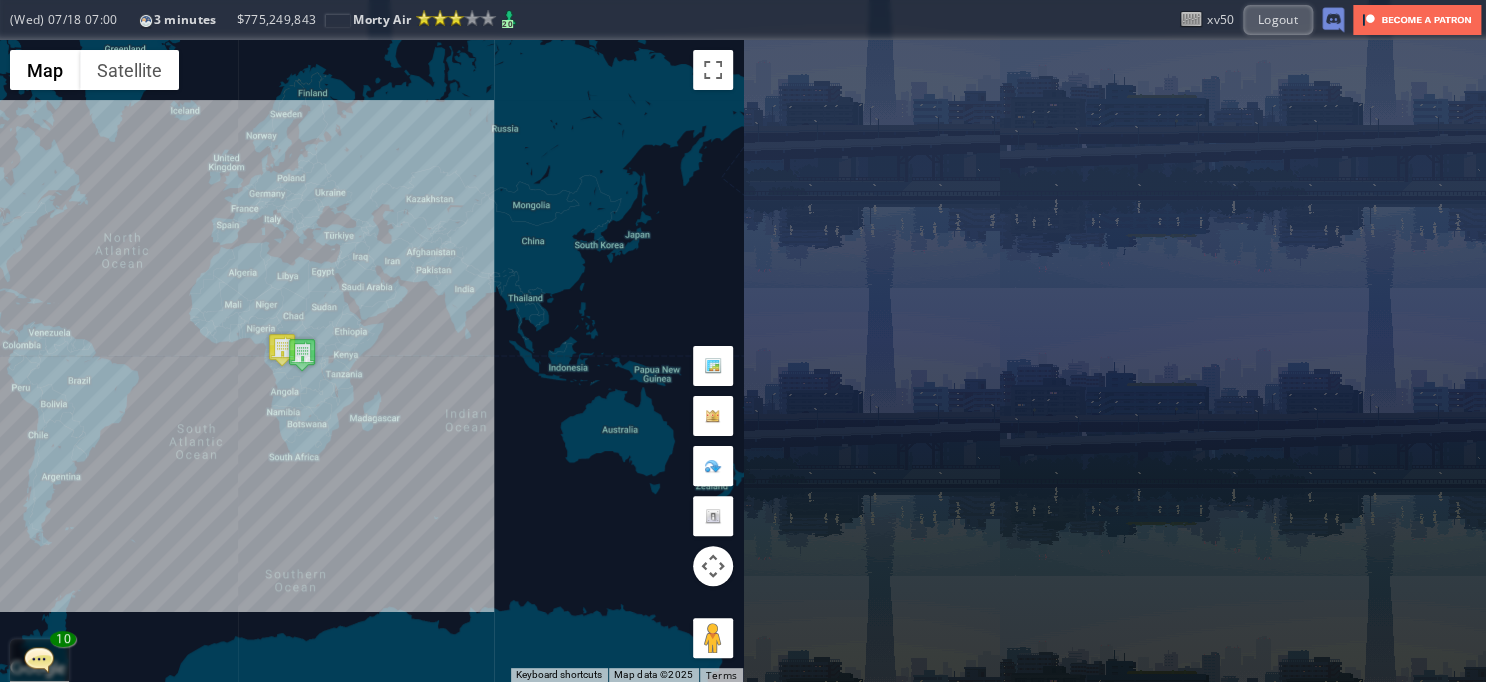 click at bounding box center (302, 354) 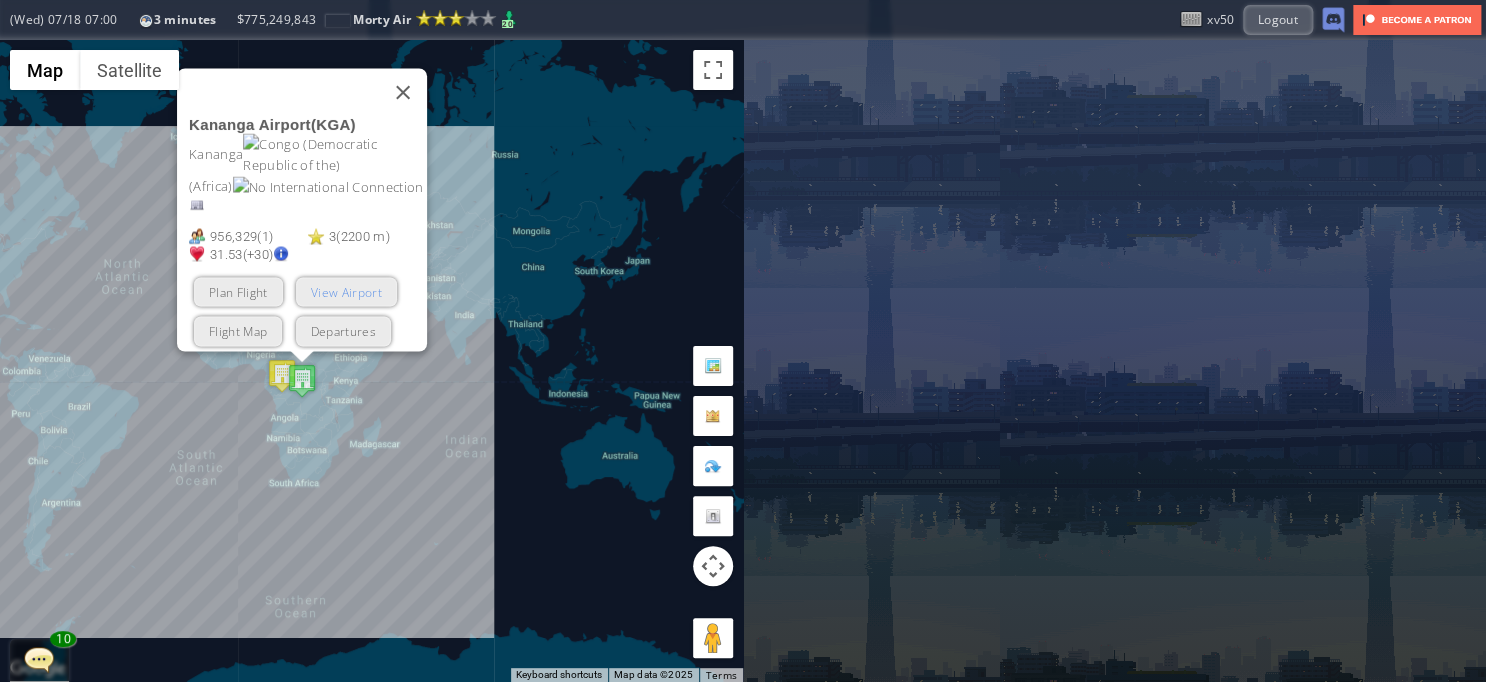 click on "View Airport" at bounding box center [345, 292] 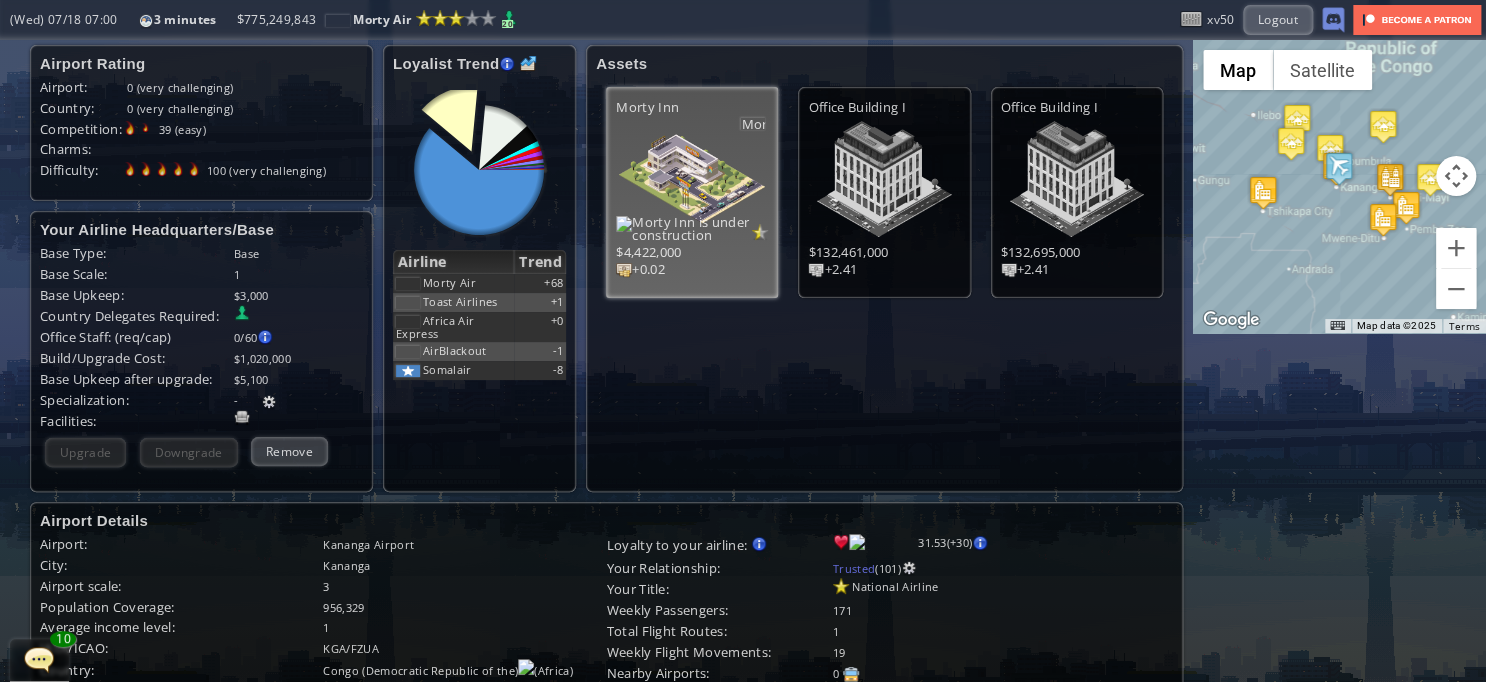 click on "$4,422,000" at bounding box center (692, 252) 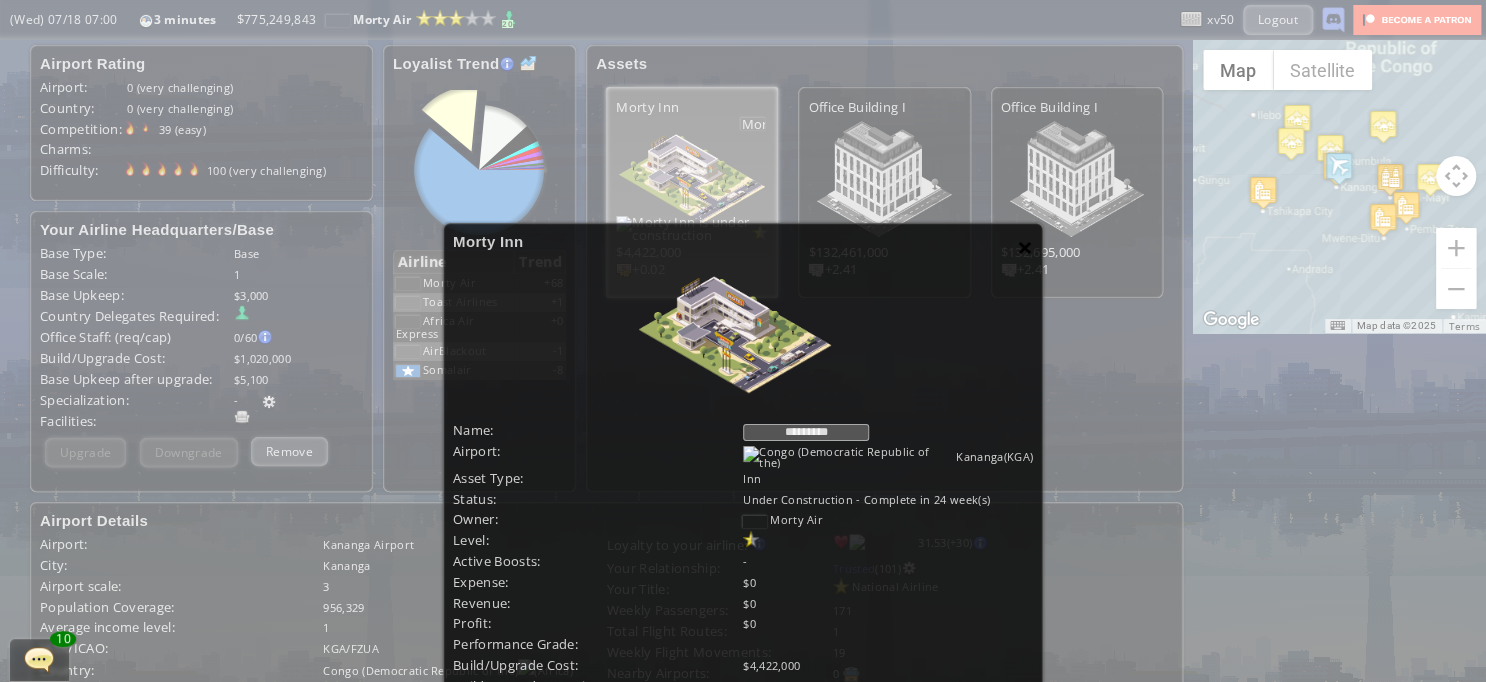 click on "×" at bounding box center [1025, 247] 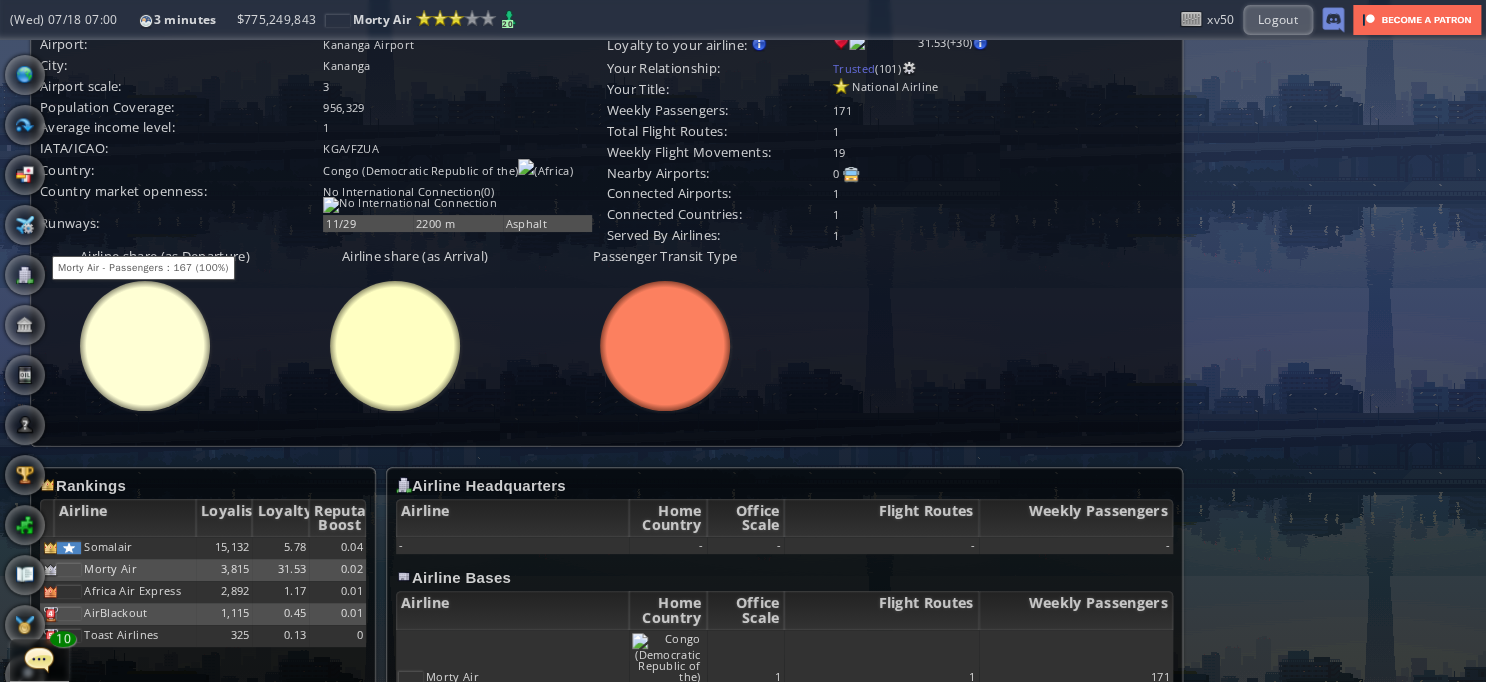 scroll, scrollTop: 593, scrollLeft: 0, axis: vertical 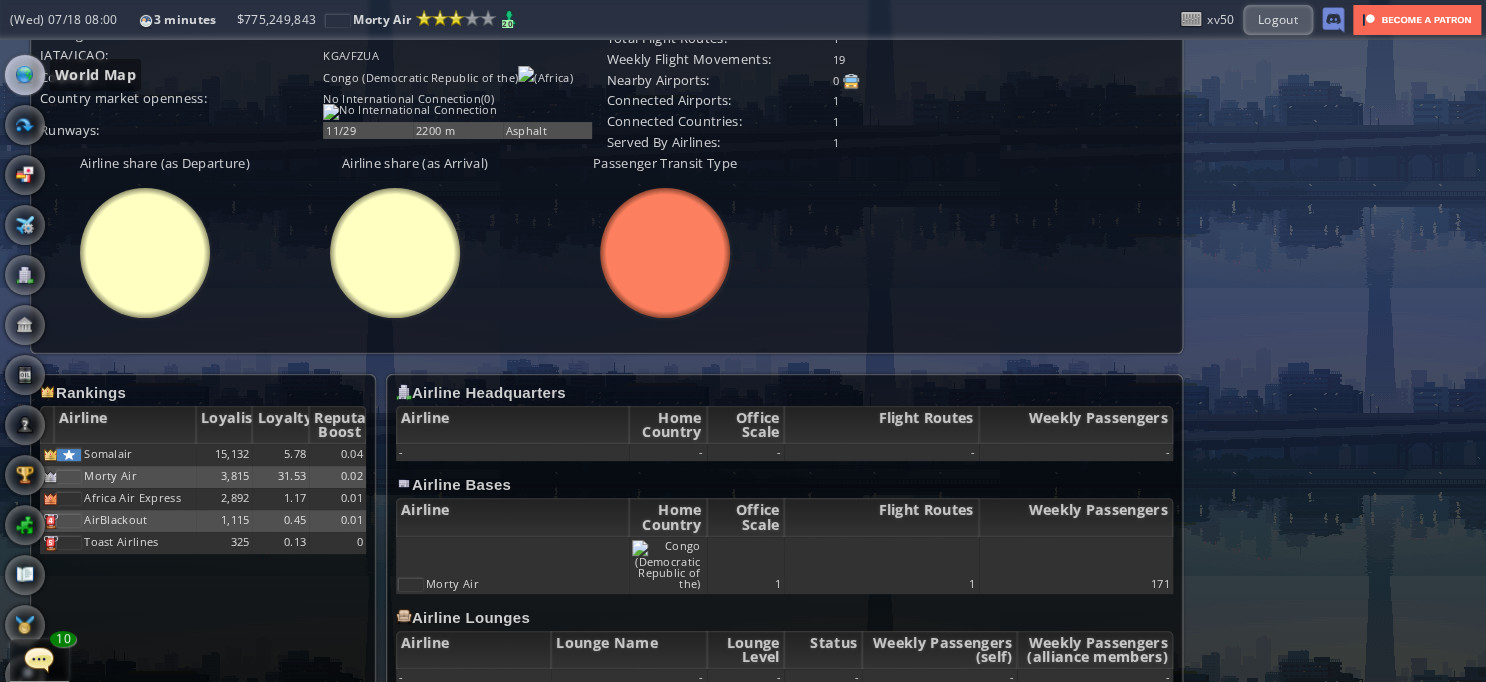 click at bounding box center [25, 75] 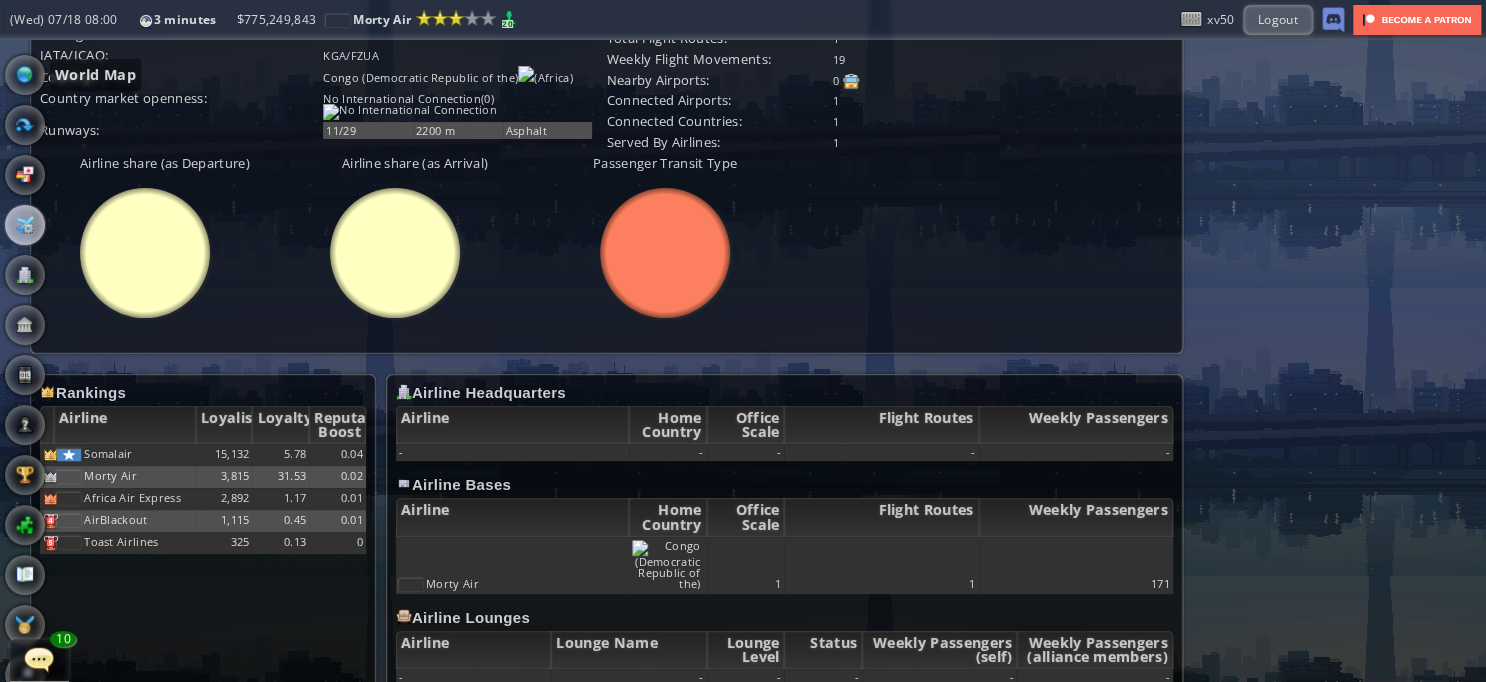 scroll, scrollTop: 0, scrollLeft: 0, axis: both 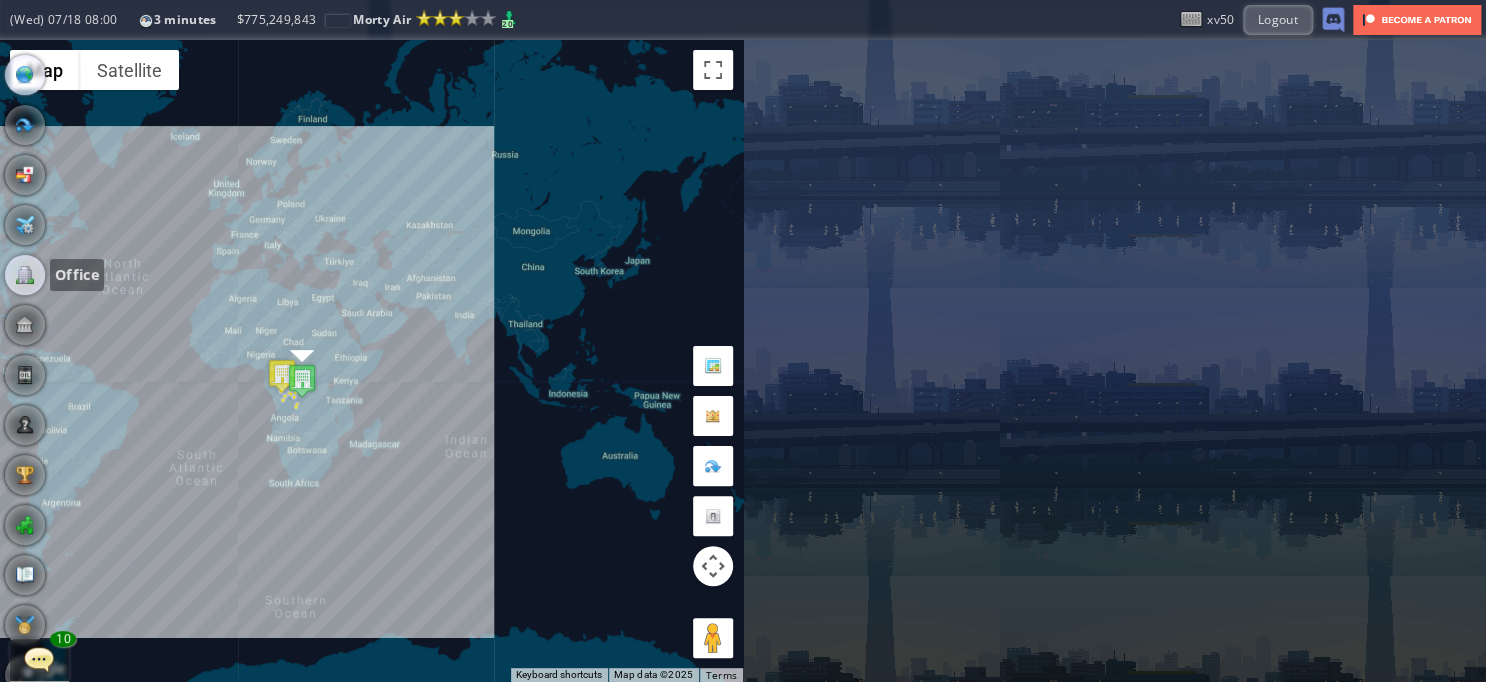 click at bounding box center [25, 275] 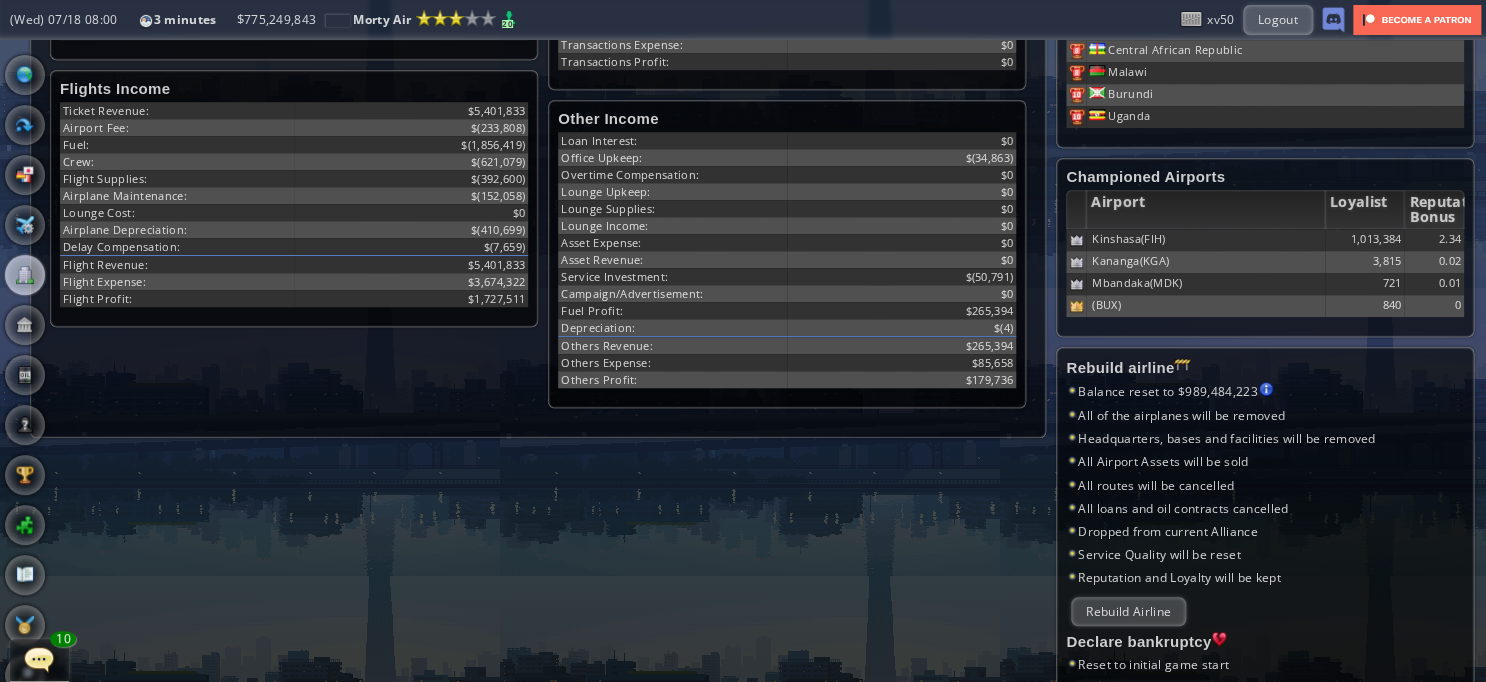 scroll, scrollTop: 0, scrollLeft: 0, axis: both 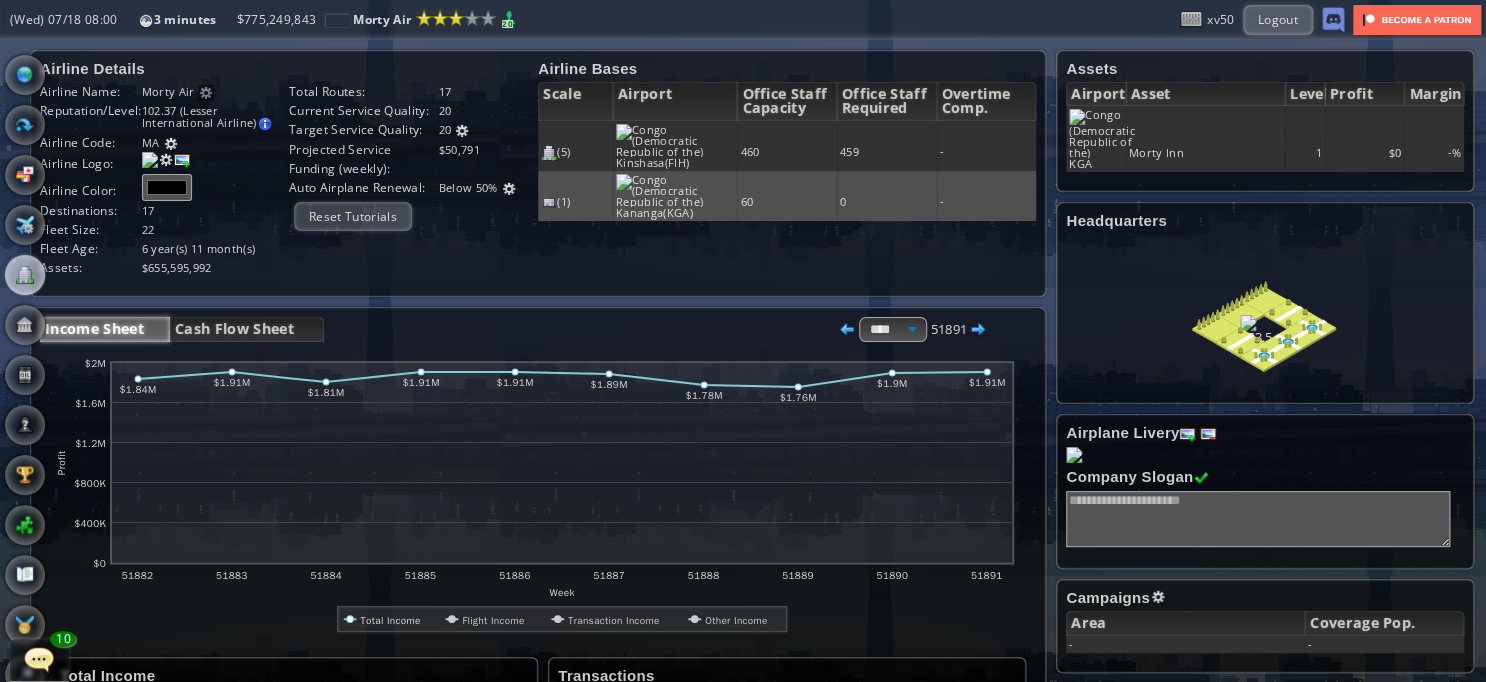 click on "Flights" at bounding box center [25, 125] 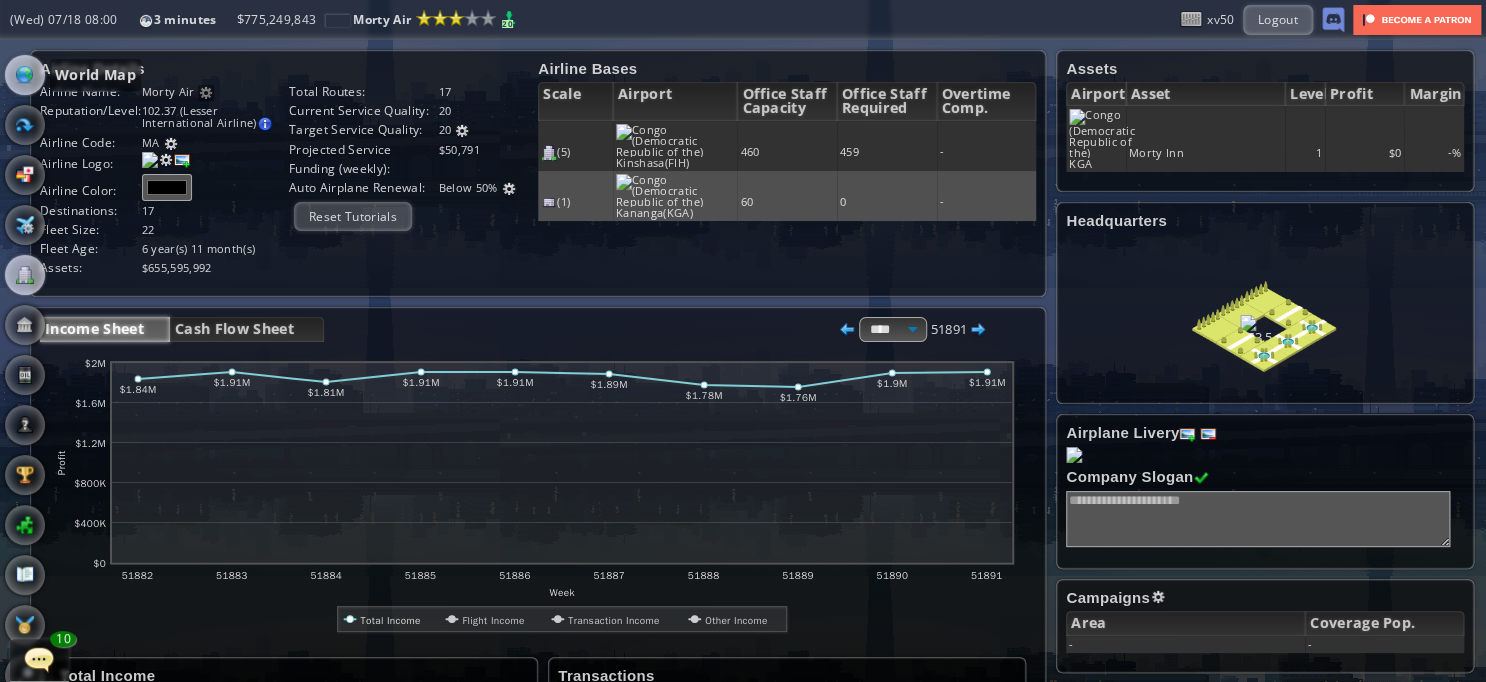 click at bounding box center (25, 75) 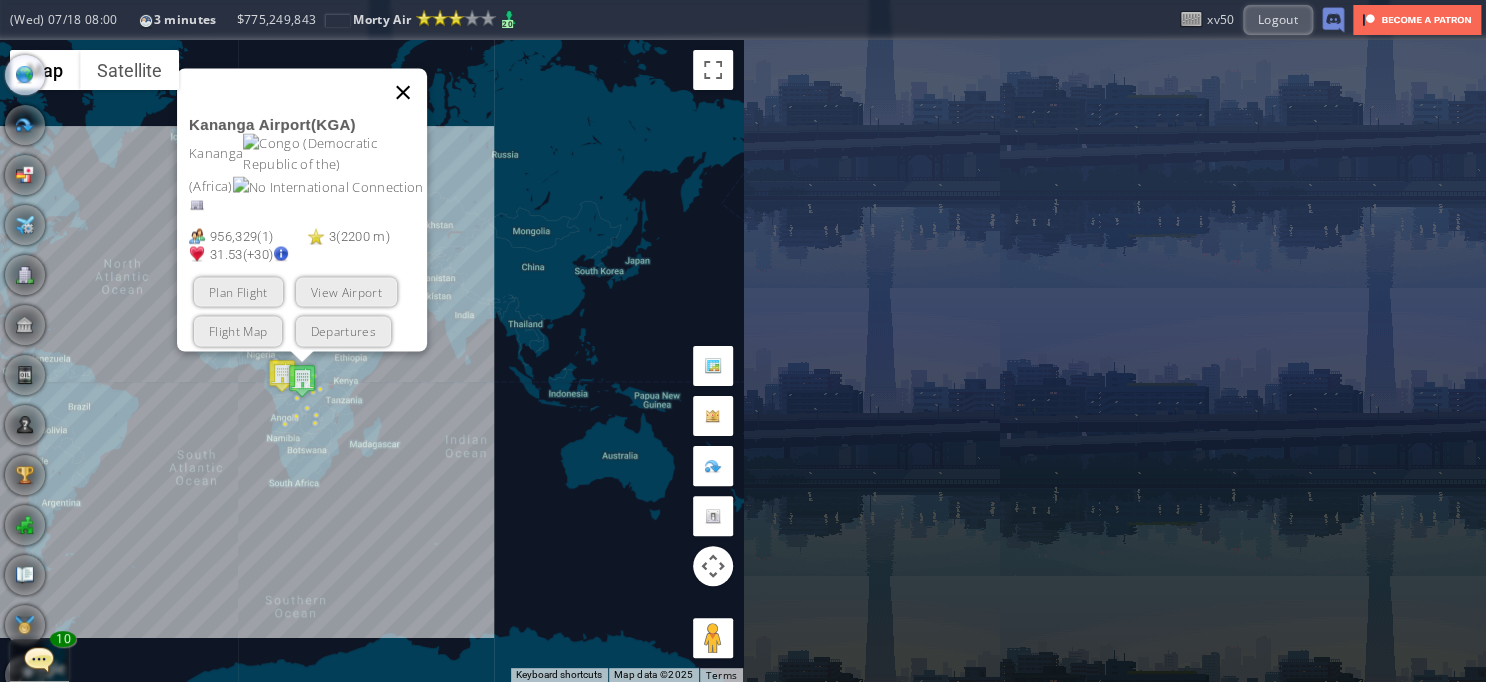 click at bounding box center (403, 92) 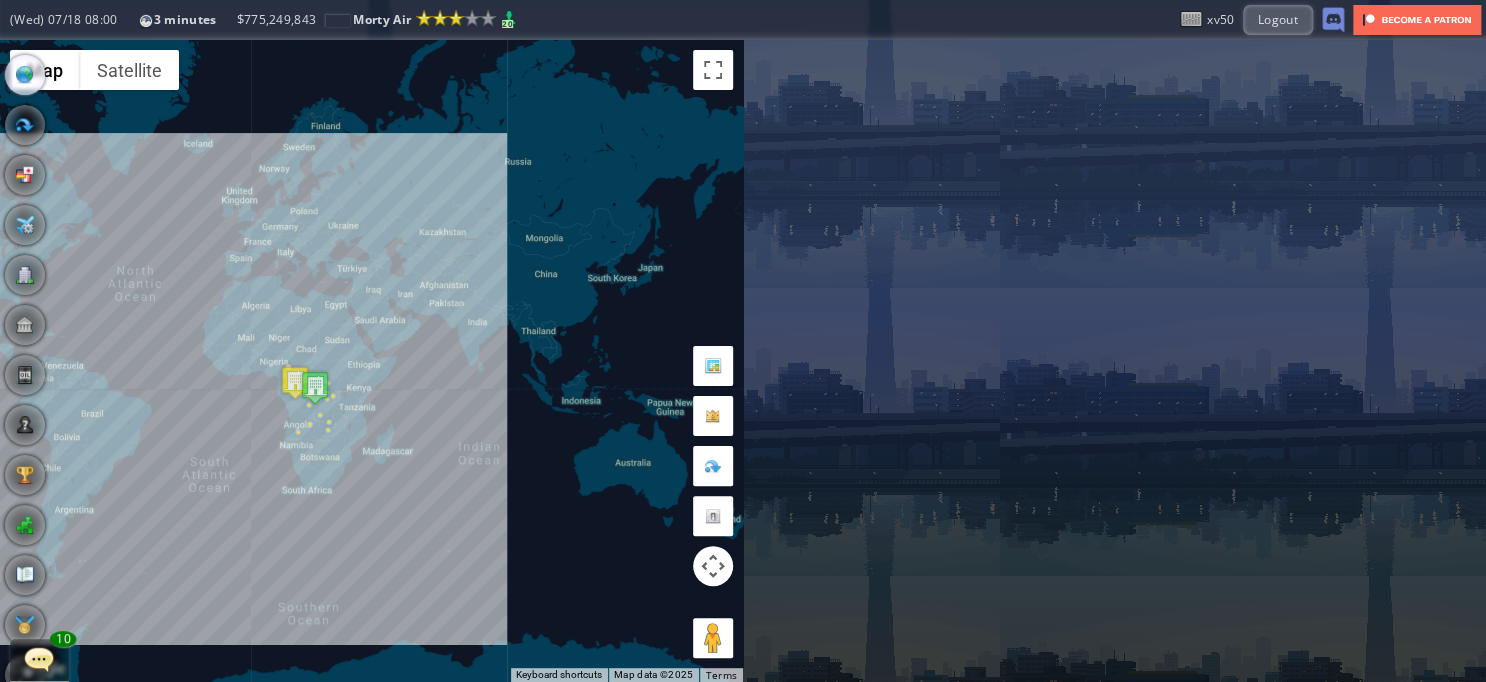 drag, startPoint x: 318, startPoint y: 222, endPoint x: 449, endPoint y: 256, distance: 135.34032 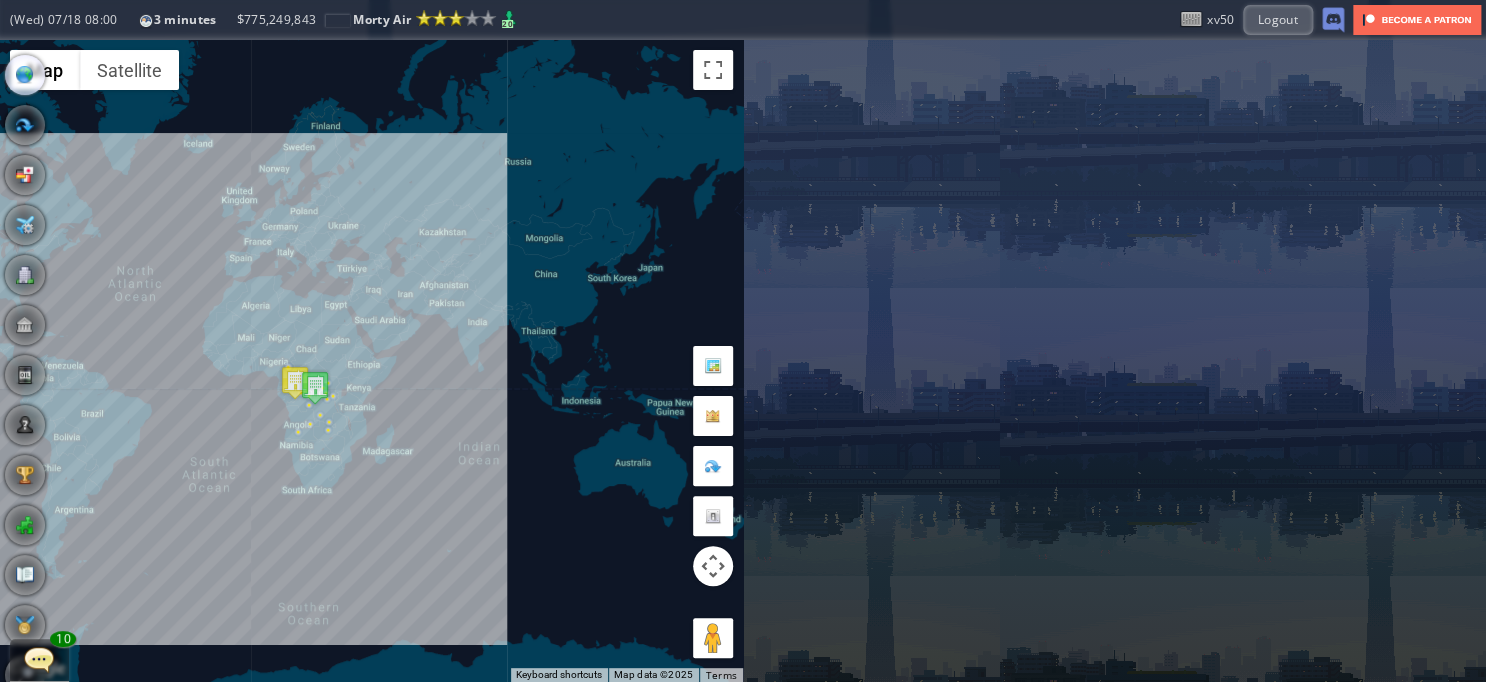 click on "To navigate, press the arrow keys." at bounding box center [371, 361] 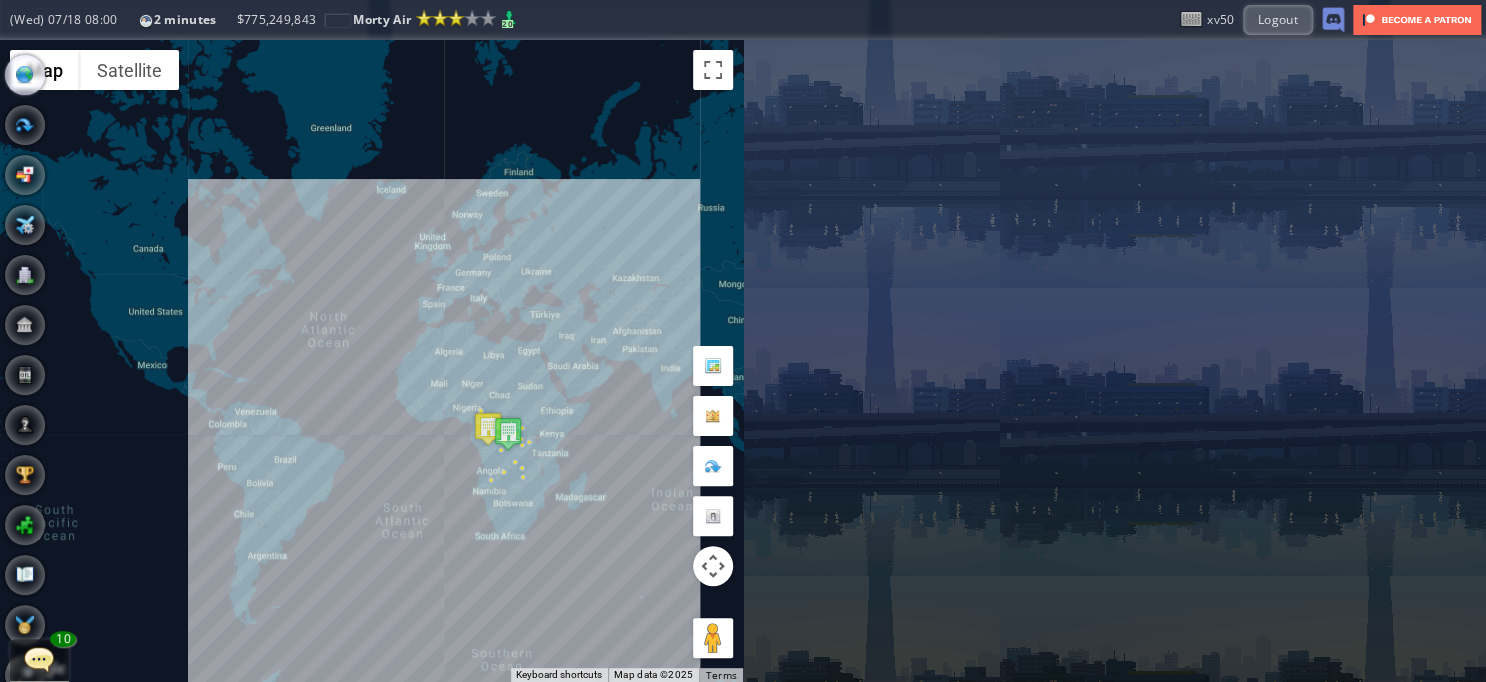 click on "To navigate, press the arrow keys." at bounding box center [371, 361] 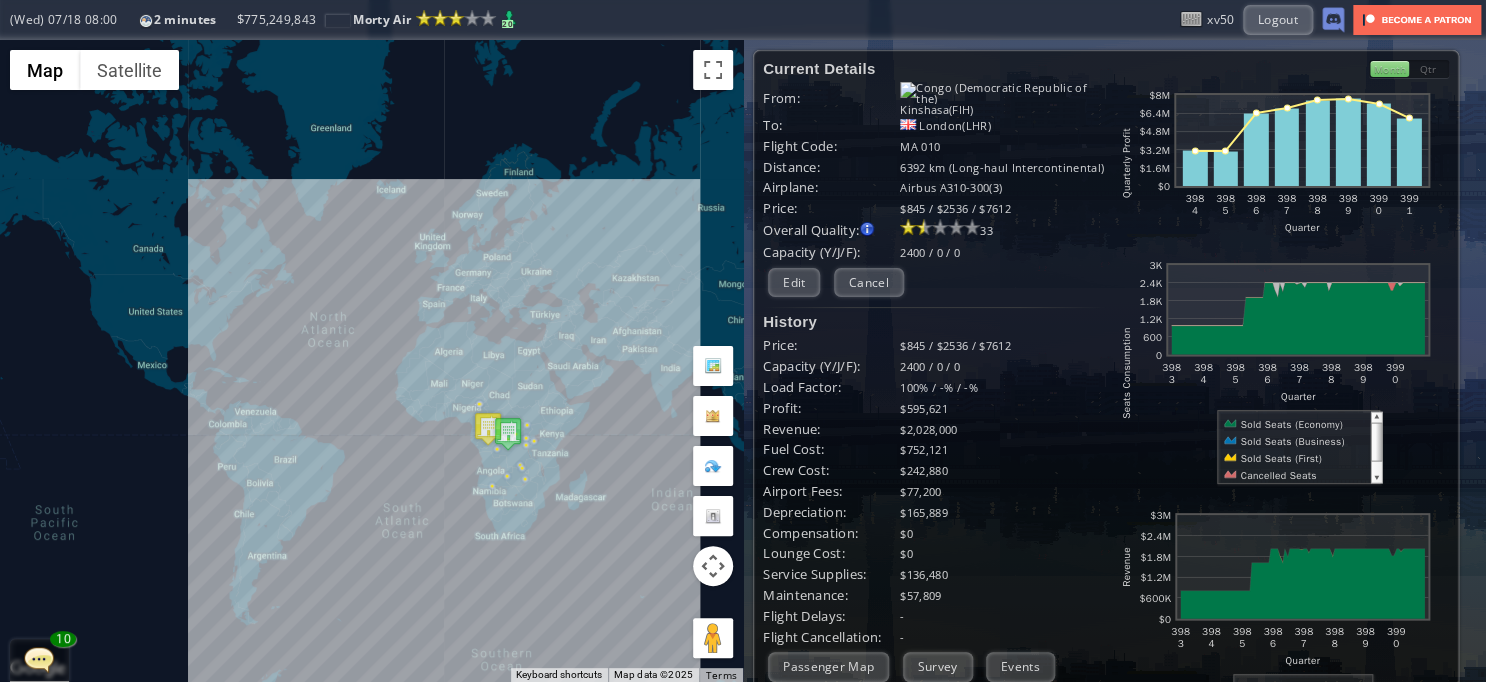 click on "Passenger Map" at bounding box center [828, 666] 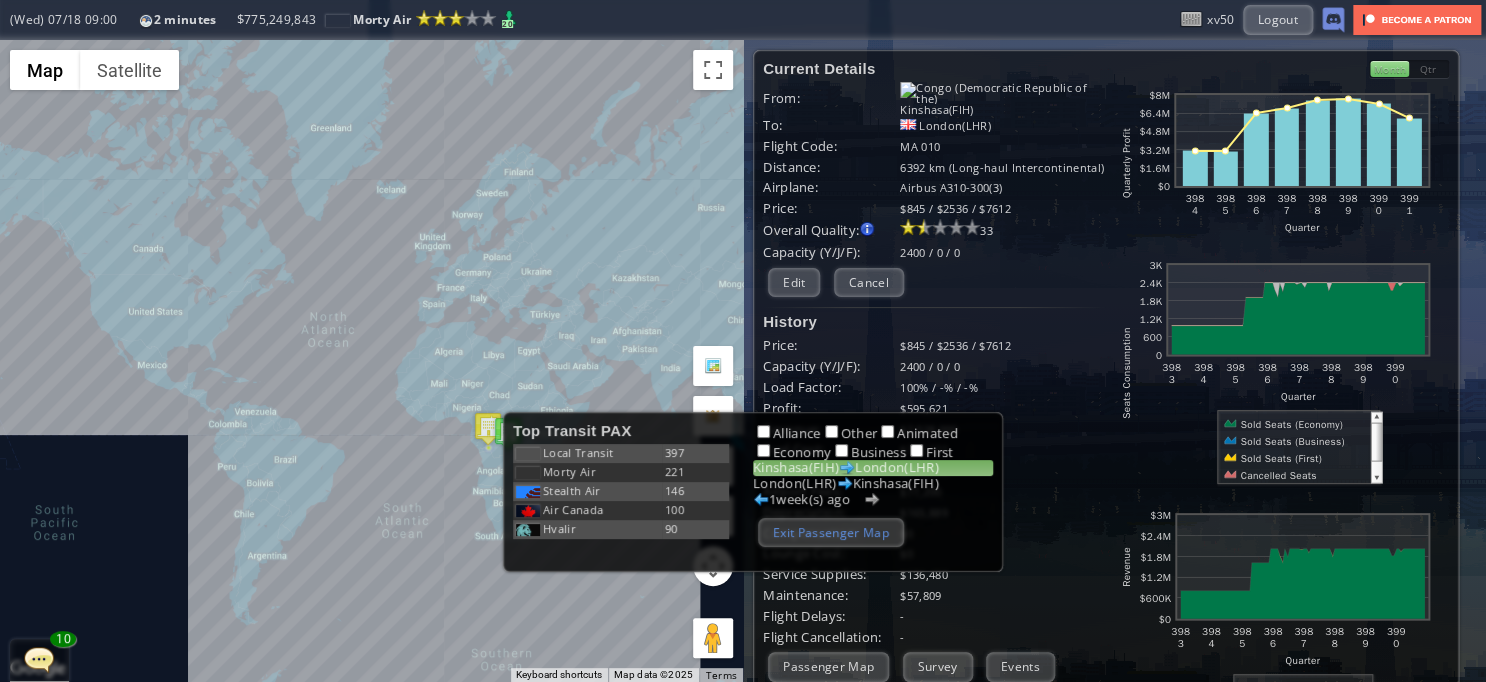 click on "Exit Passenger Map" at bounding box center [831, 532] 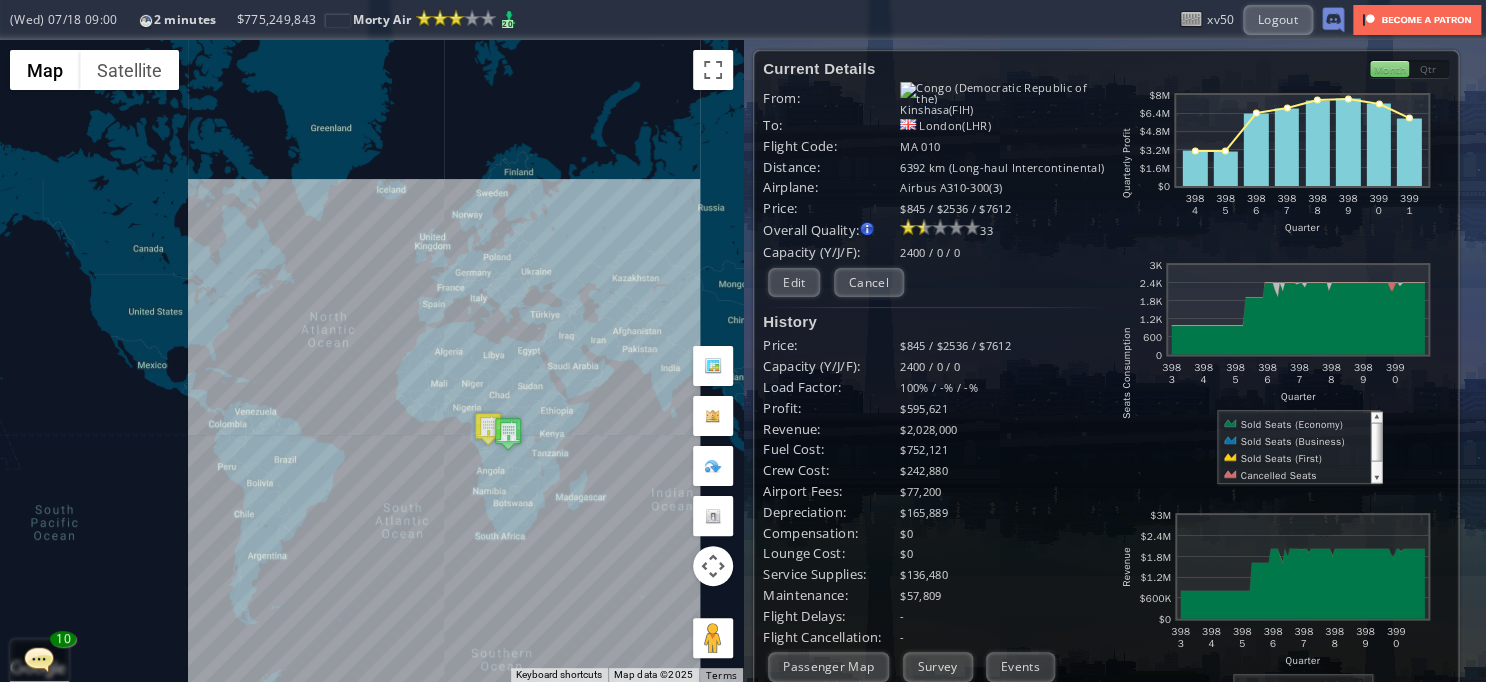 click on "To navigate, press the arrow keys." at bounding box center (371, 361) 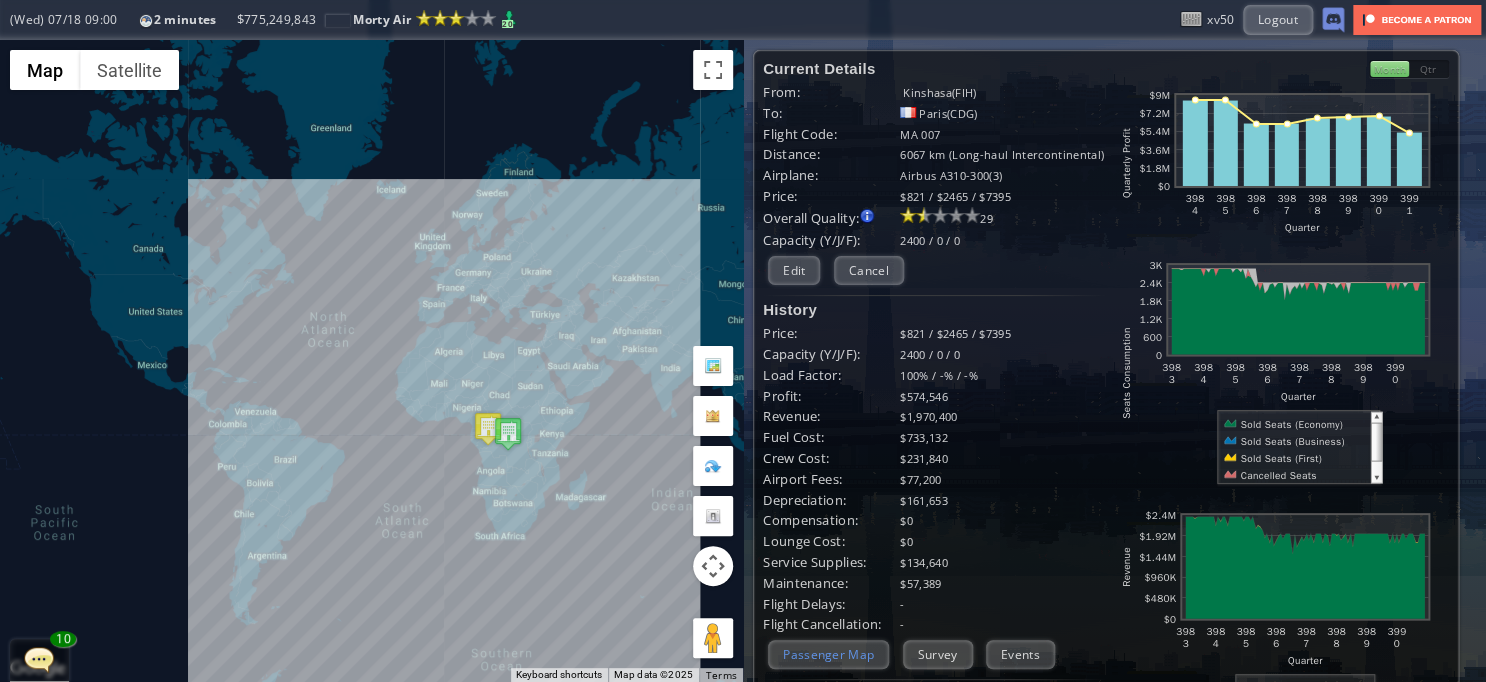 click on "Passenger Map" at bounding box center (828, 654) 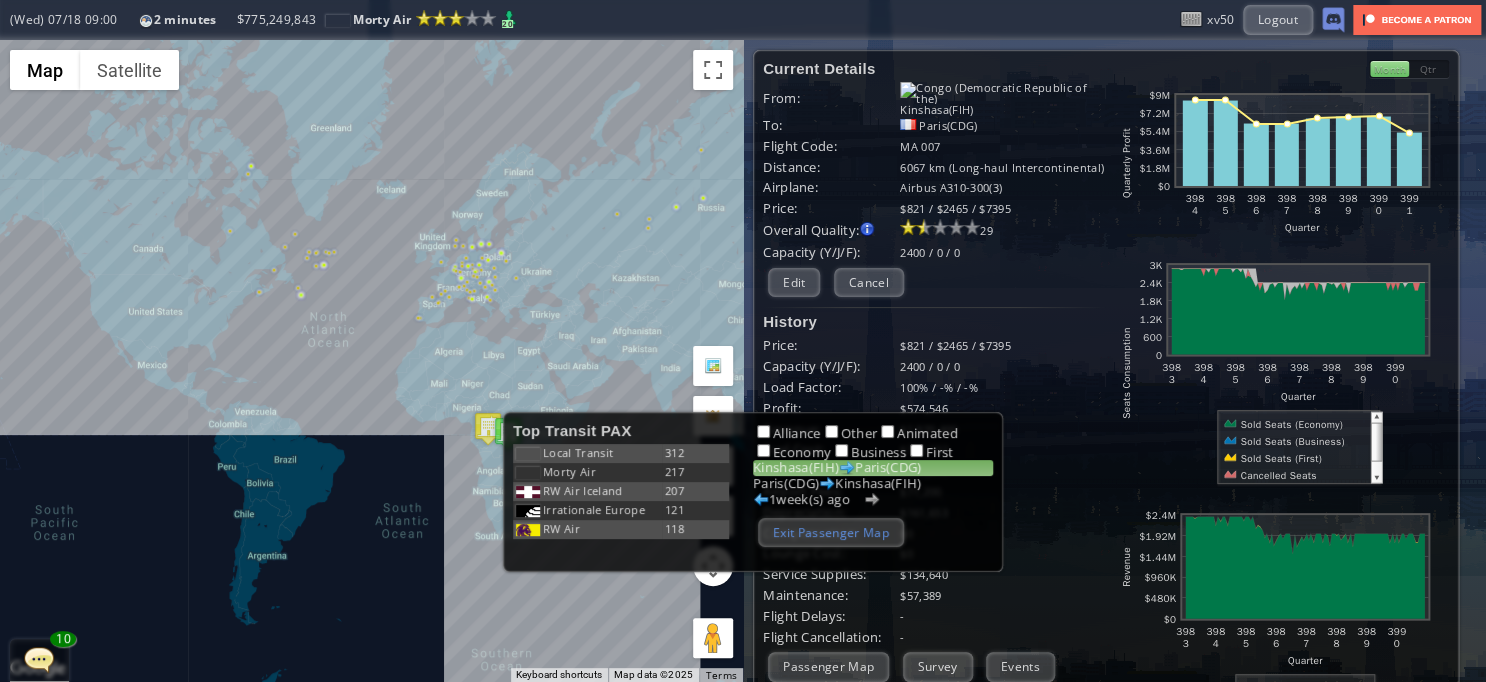 click on "Exit Passenger Map" at bounding box center (831, 532) 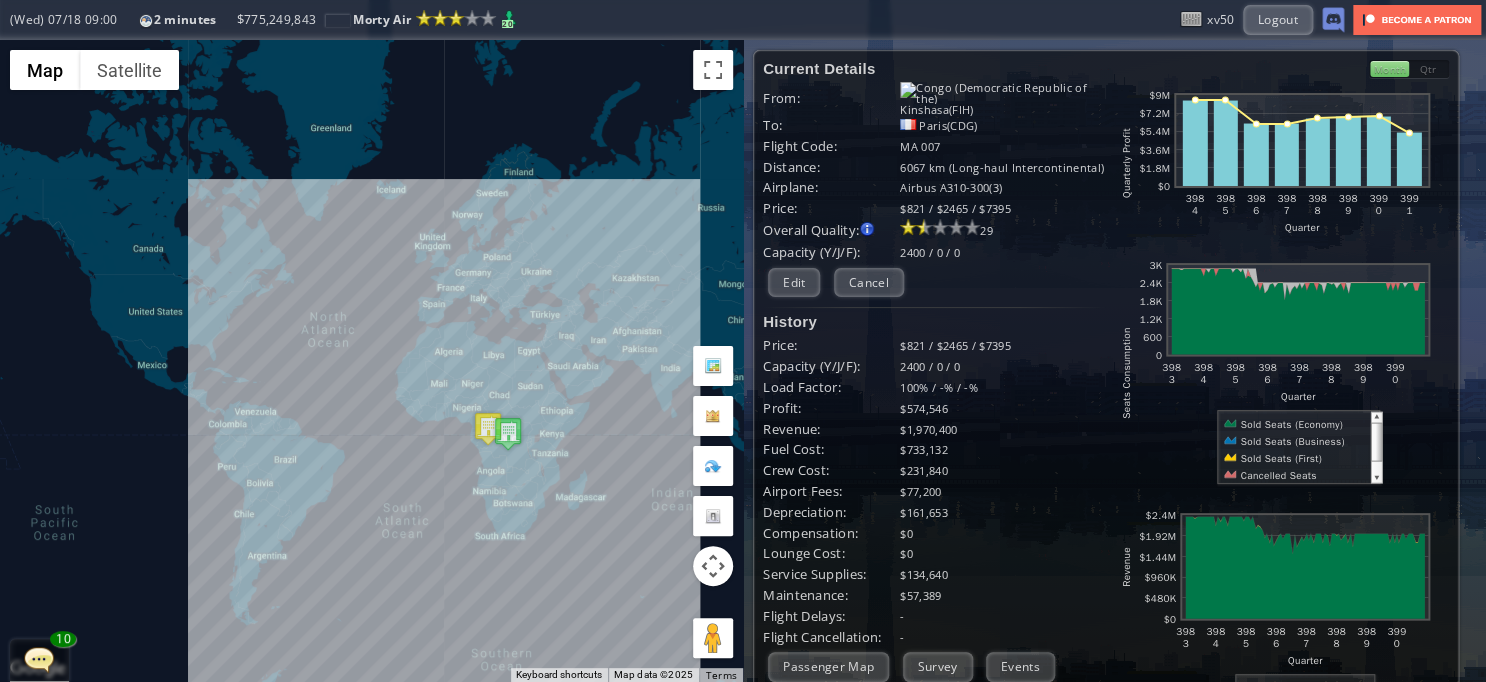 click on "To navigate, press the arrow keys." at bounding box center [371, 361] 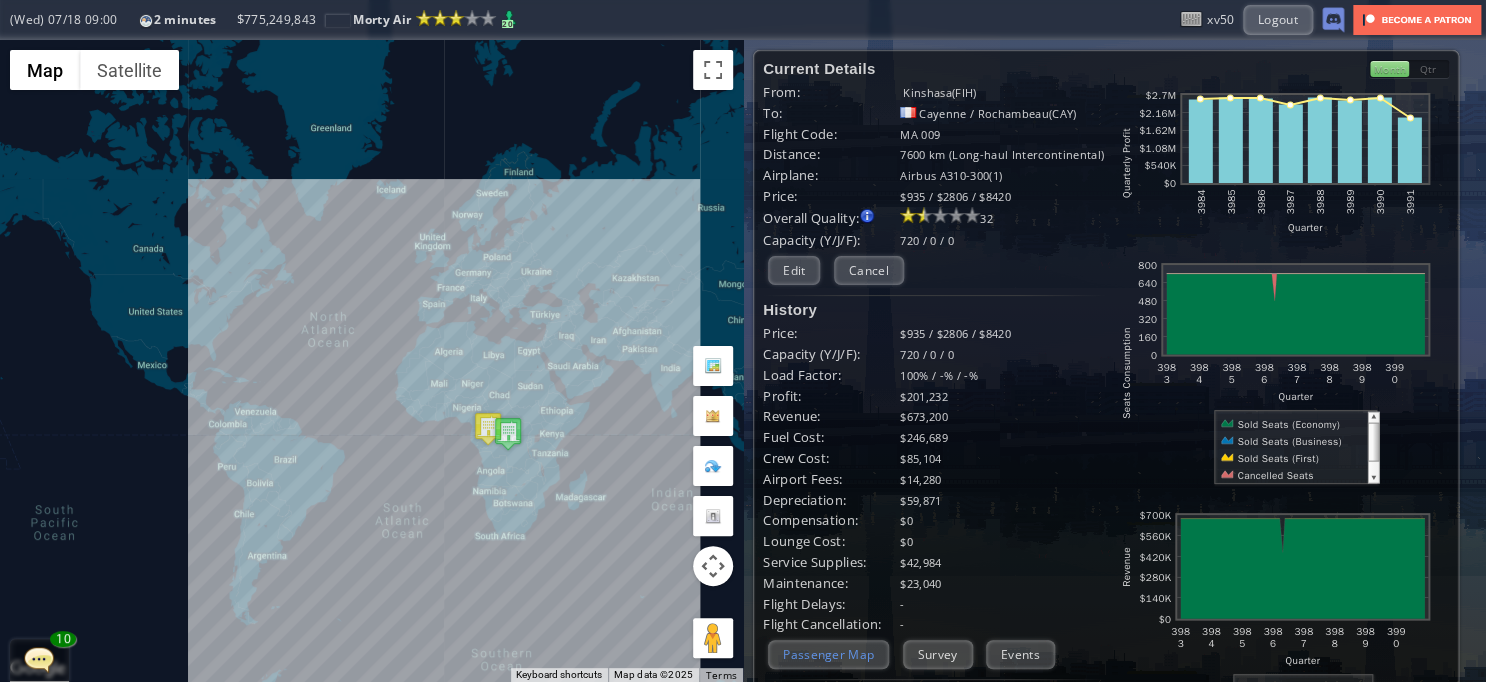 click on "Passenger Map" at bounding box center [828, 654] 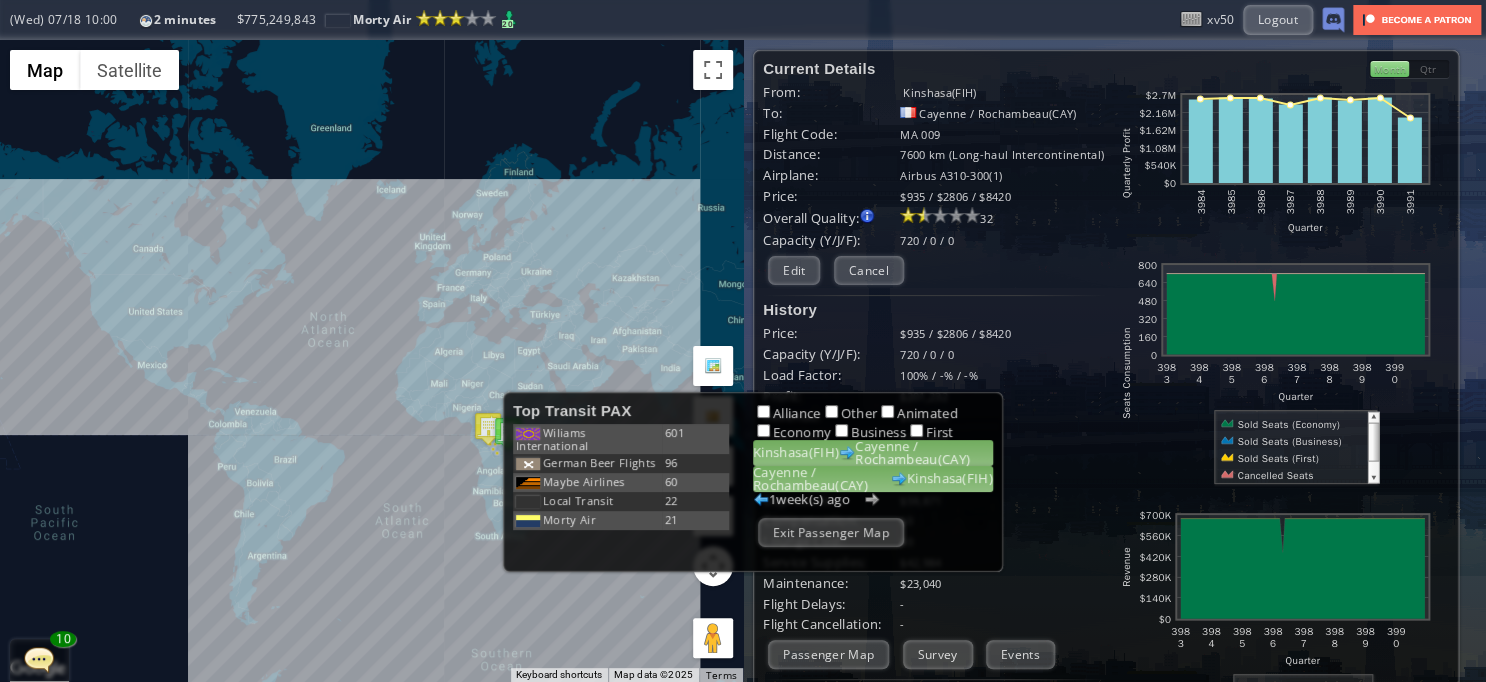 click on "Cayenne / Rochambeau(CAY) [CITY](FIH)" at bounding box center (873, 479) 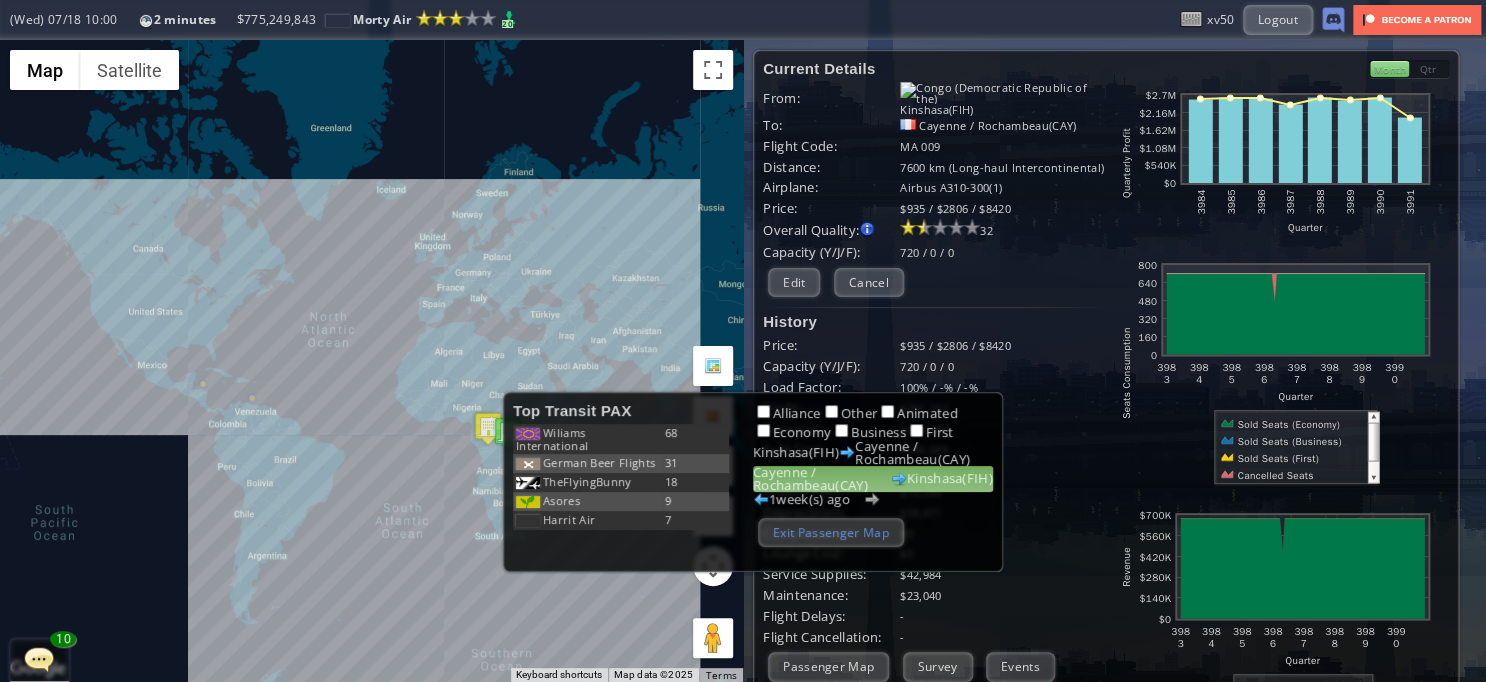 click on "Exit Passenger Map" at bounding box center [831, 532] 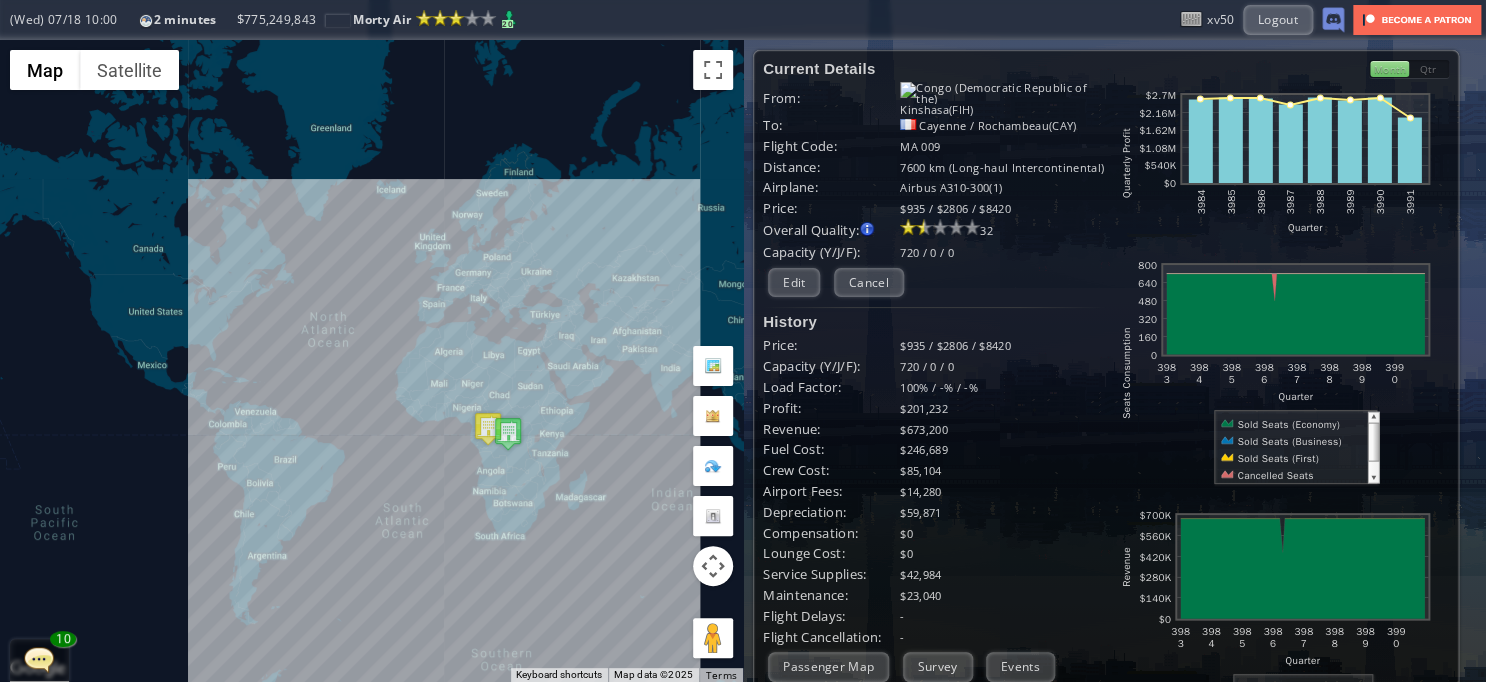 click at bounding box center (488, 428) 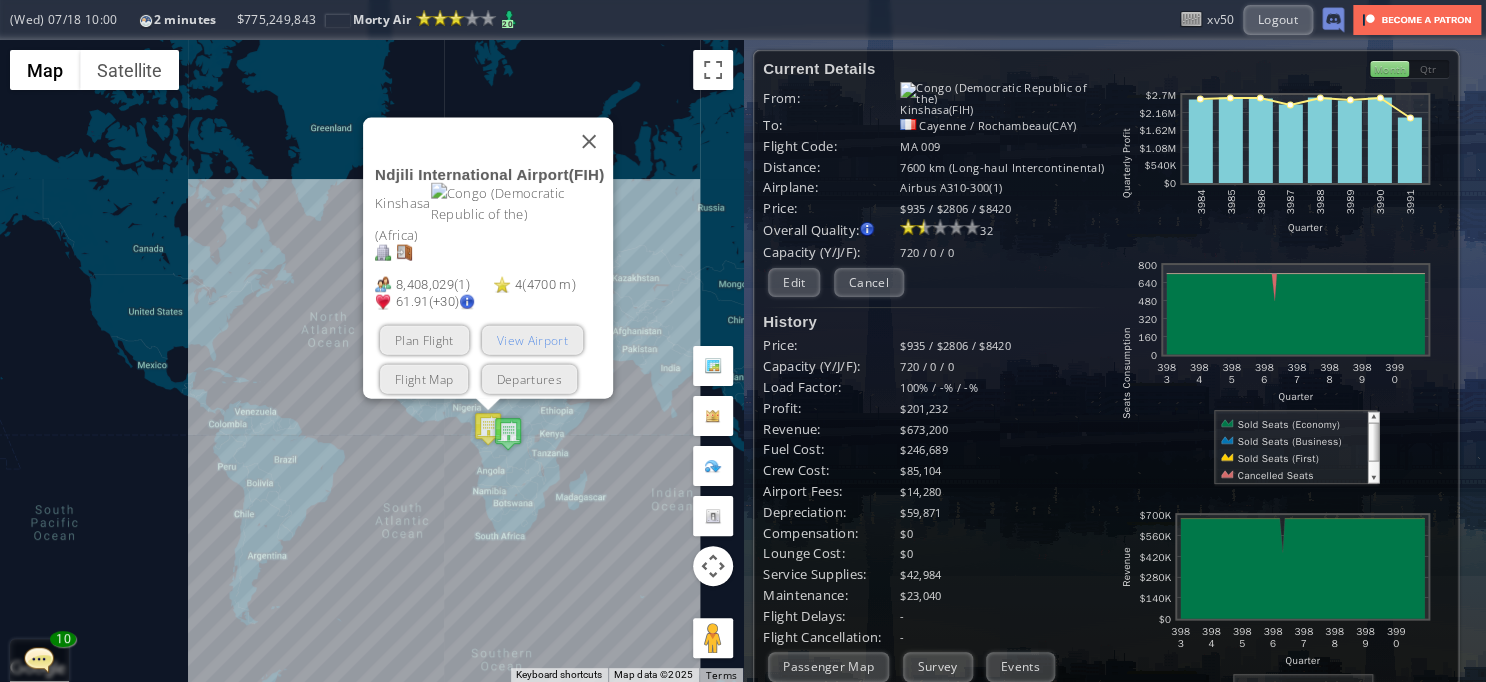click on "View Airport" at bounding box center [531, 340] 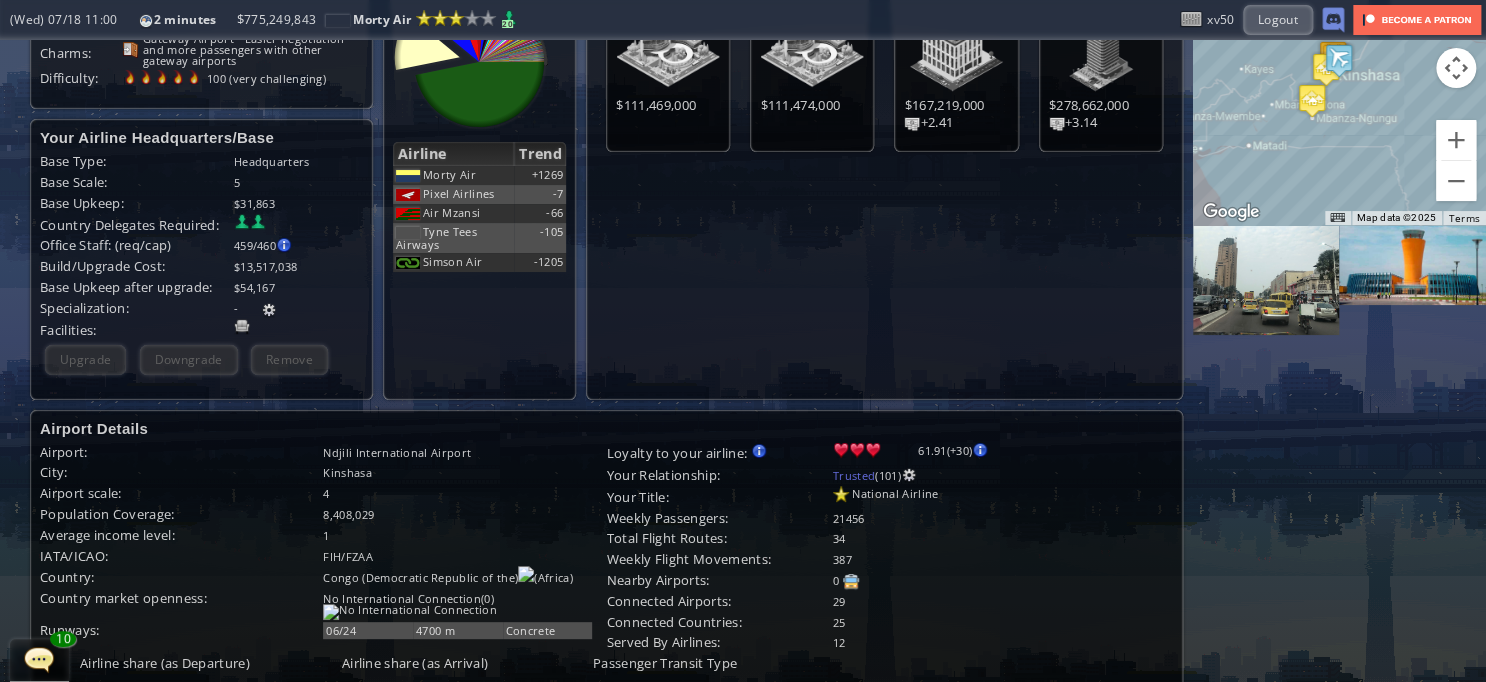 scroll, scrollTop: 0, scrollLeft: 0, axis: both 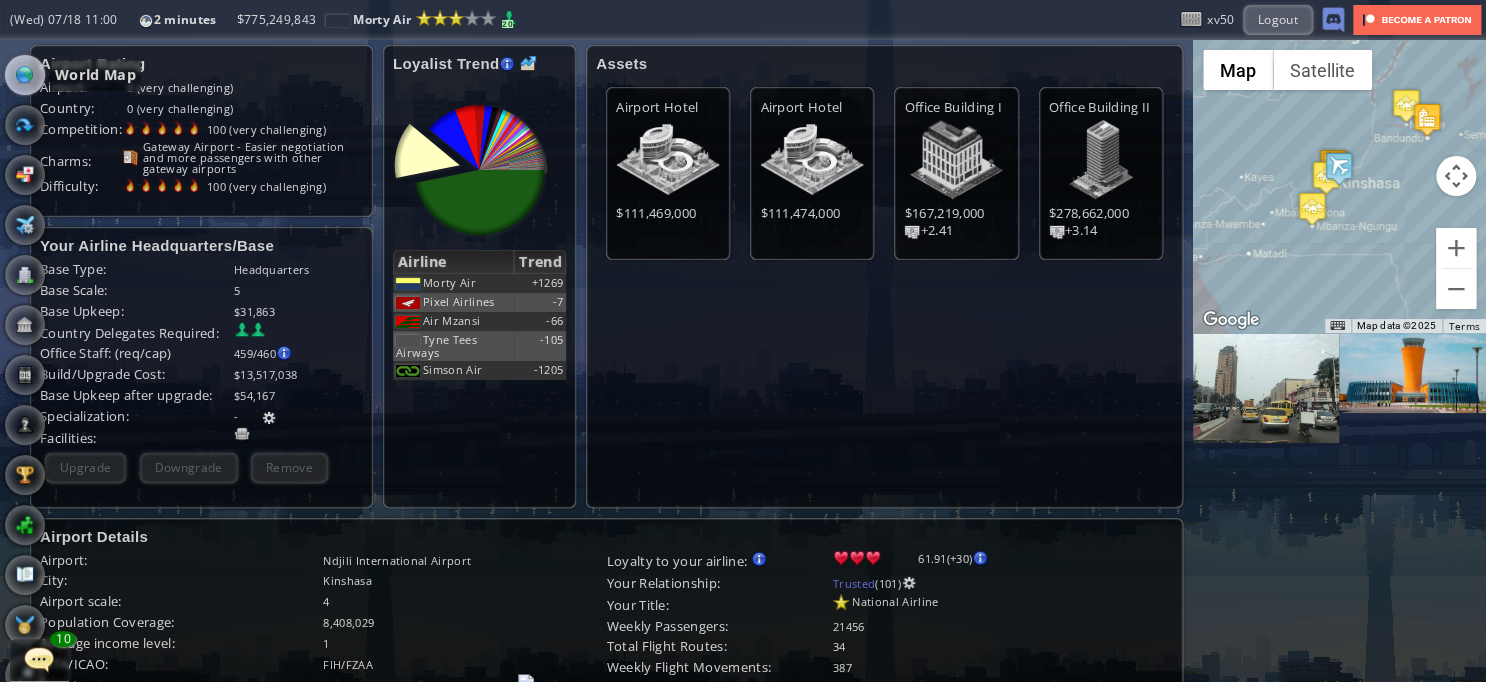 click at bounding box center (25, 75) 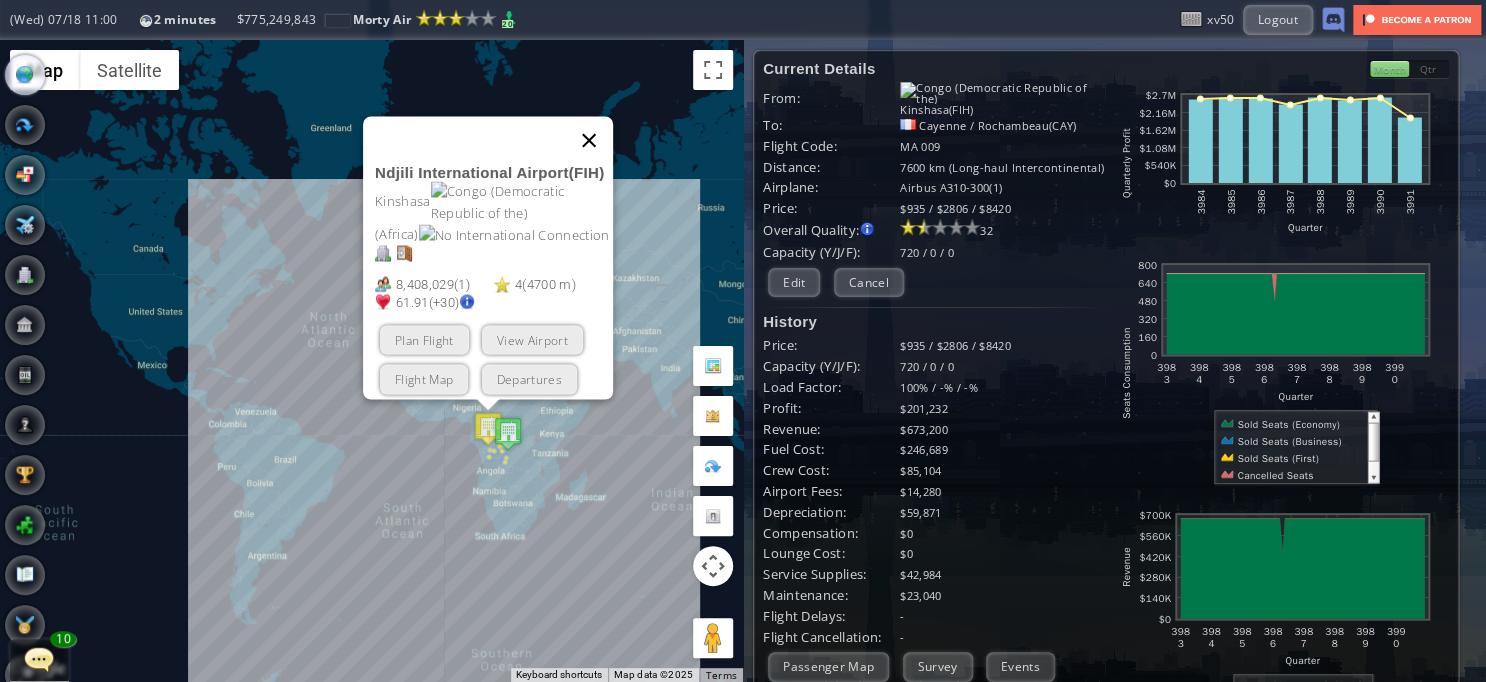 click at bounding box center [589, 140] 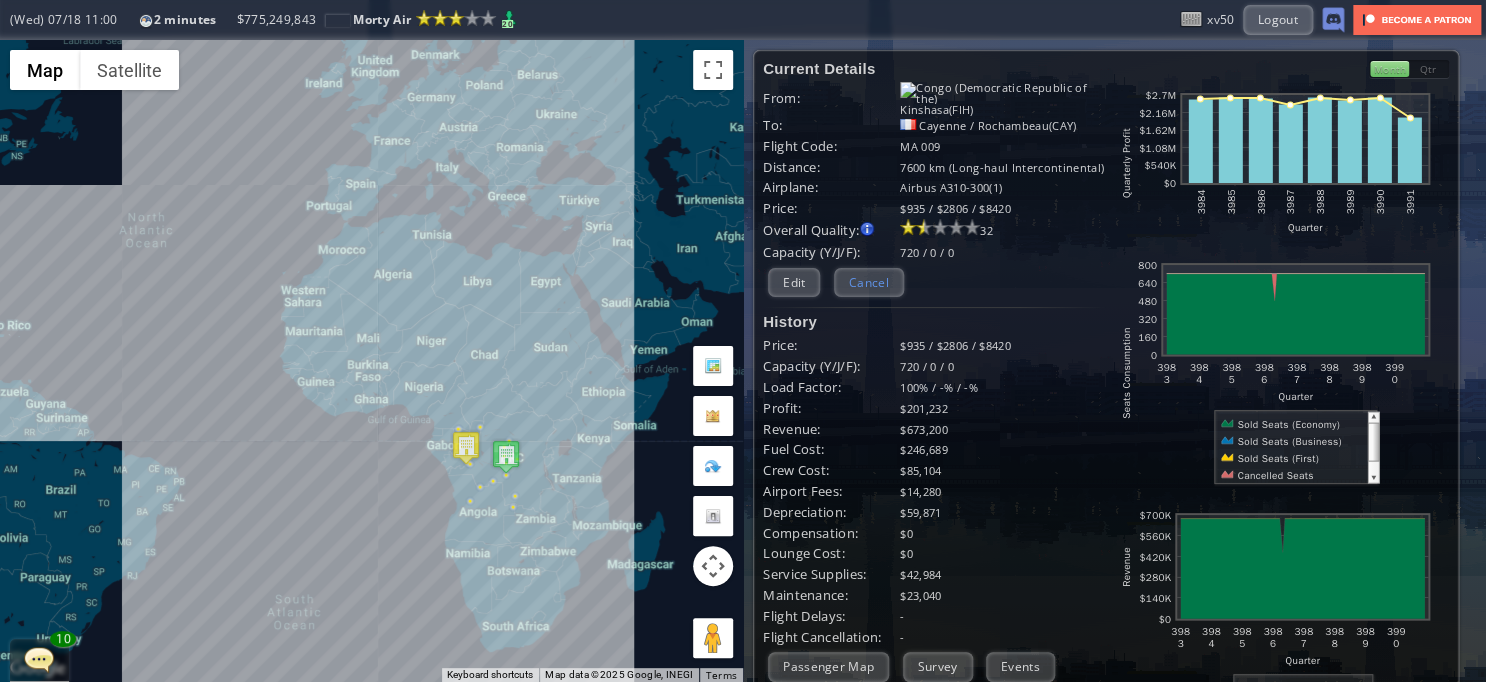 click on "Cancel" at bounding box center (869, 282) 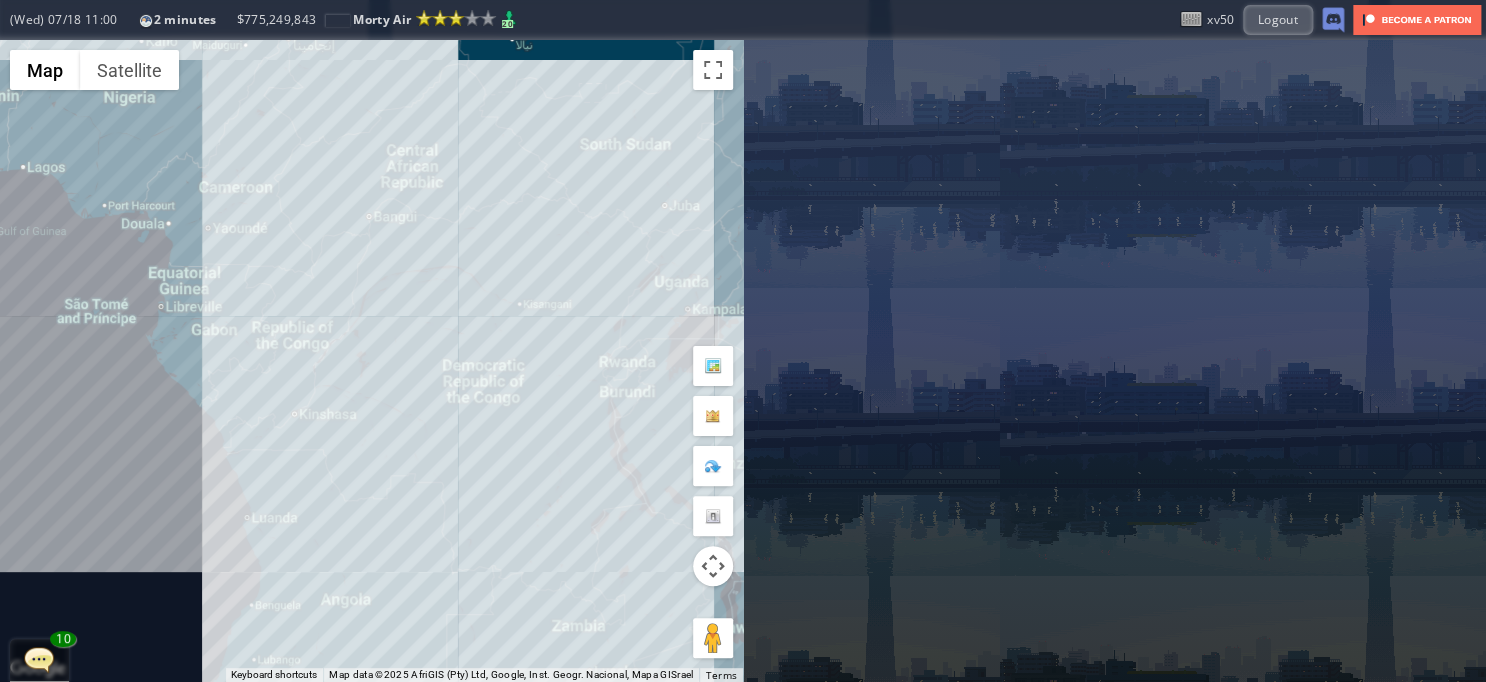 click on "To navigate, press the arrow keys." at bounding box center (371, 361) 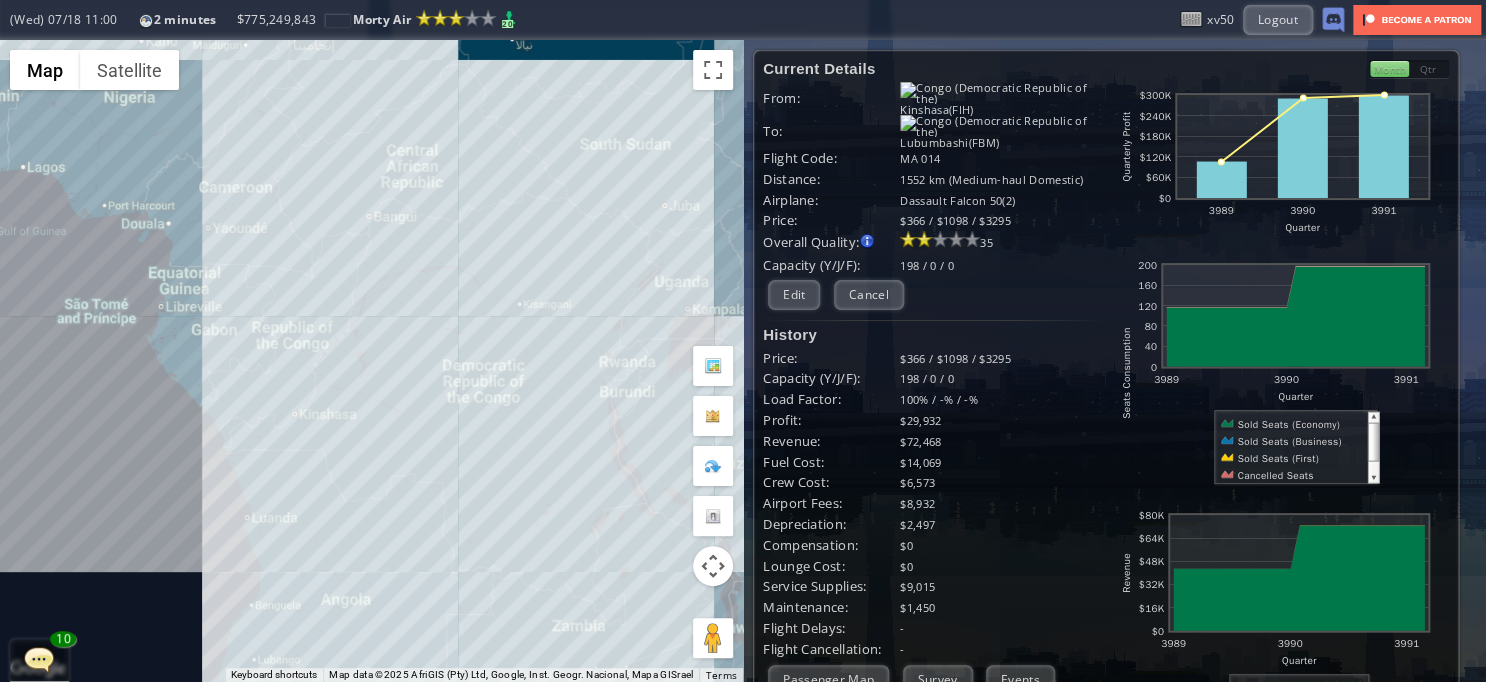 click on "To navigate, press the arrow keys." at bounding box center (371, 361) 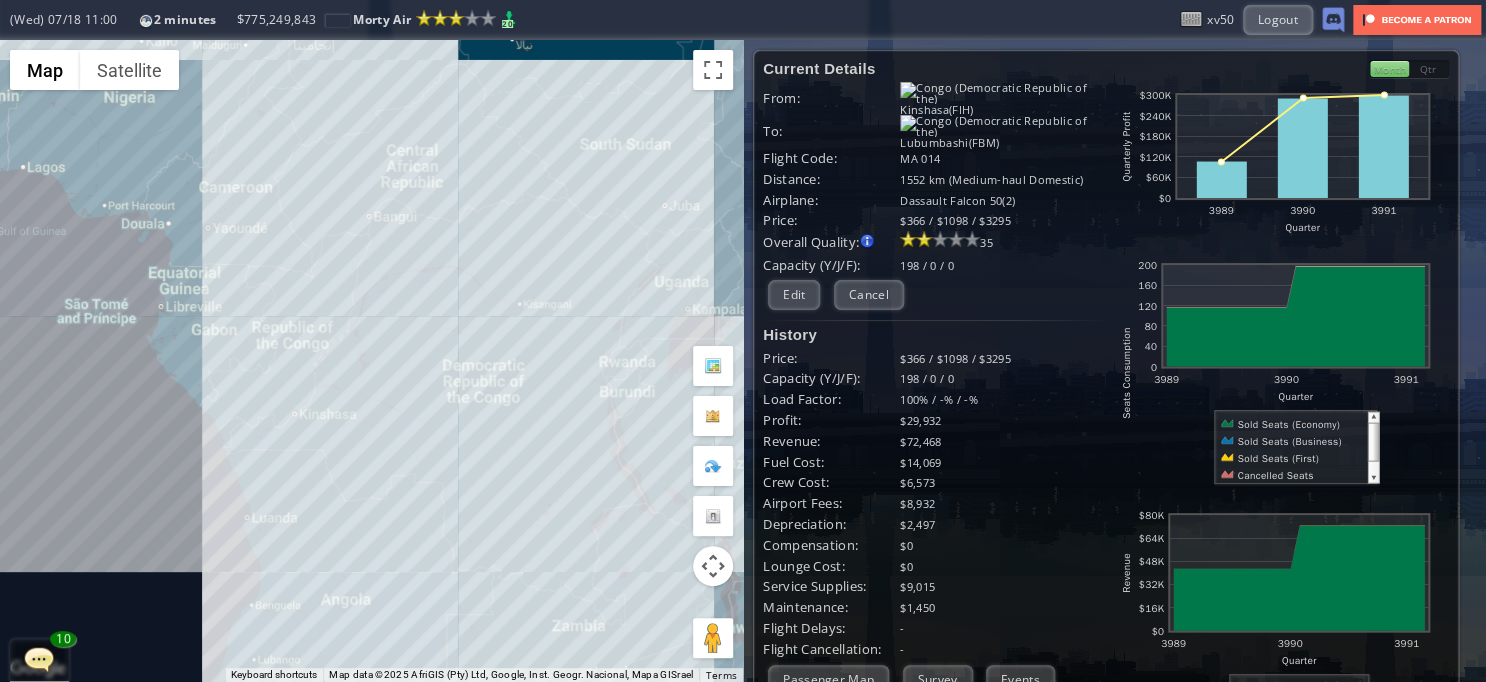 click on "To navigate, press the arrow keys." at bounding box center [371, 361] 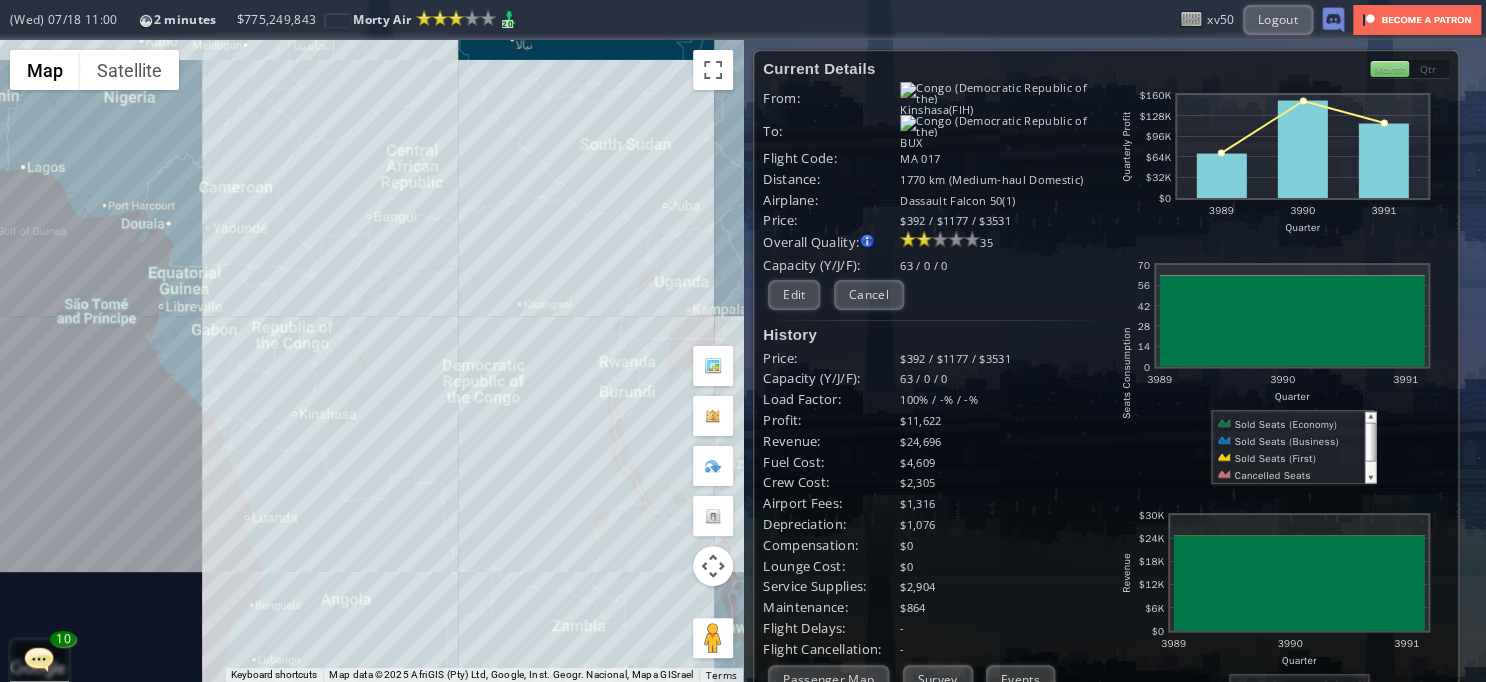 click on "To navigate, press the arrow keys." at bounding box center [371, 361] 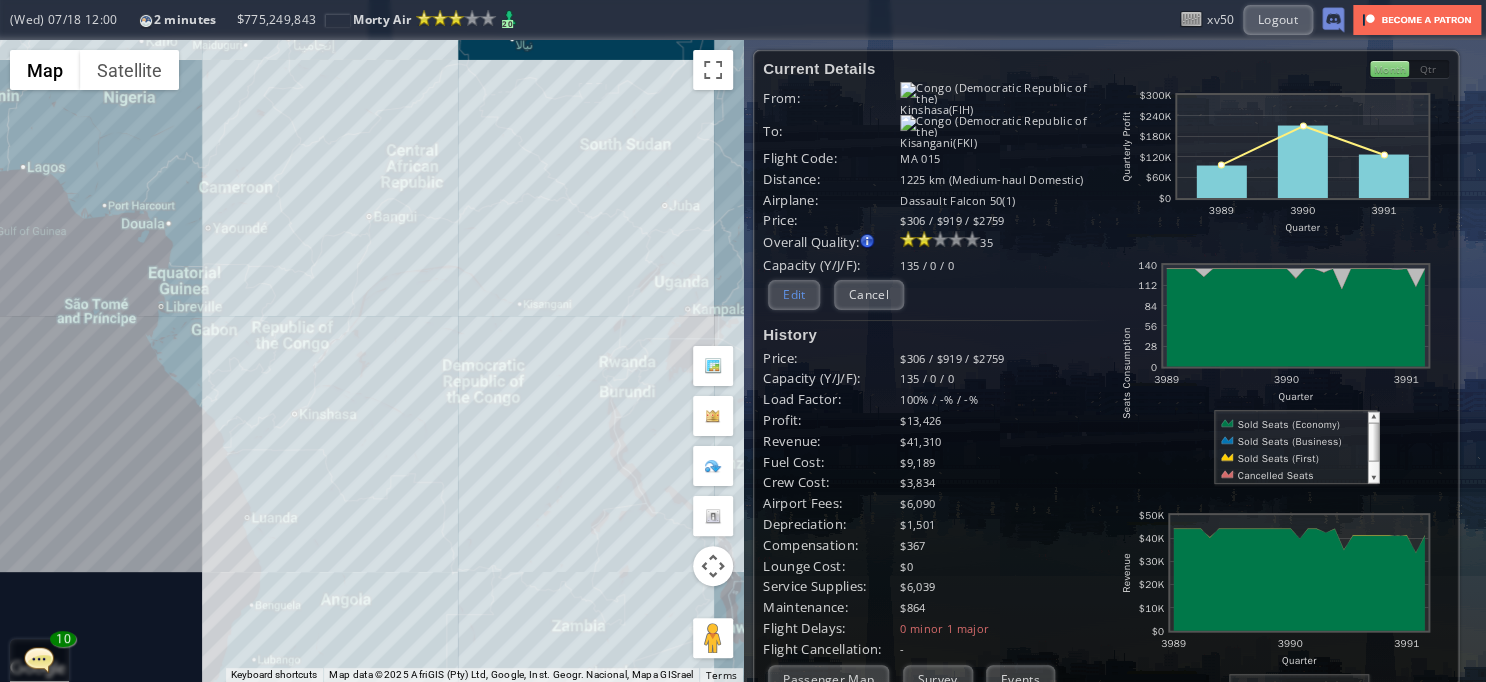 click on "Edit" at bounding box center [794, 294] 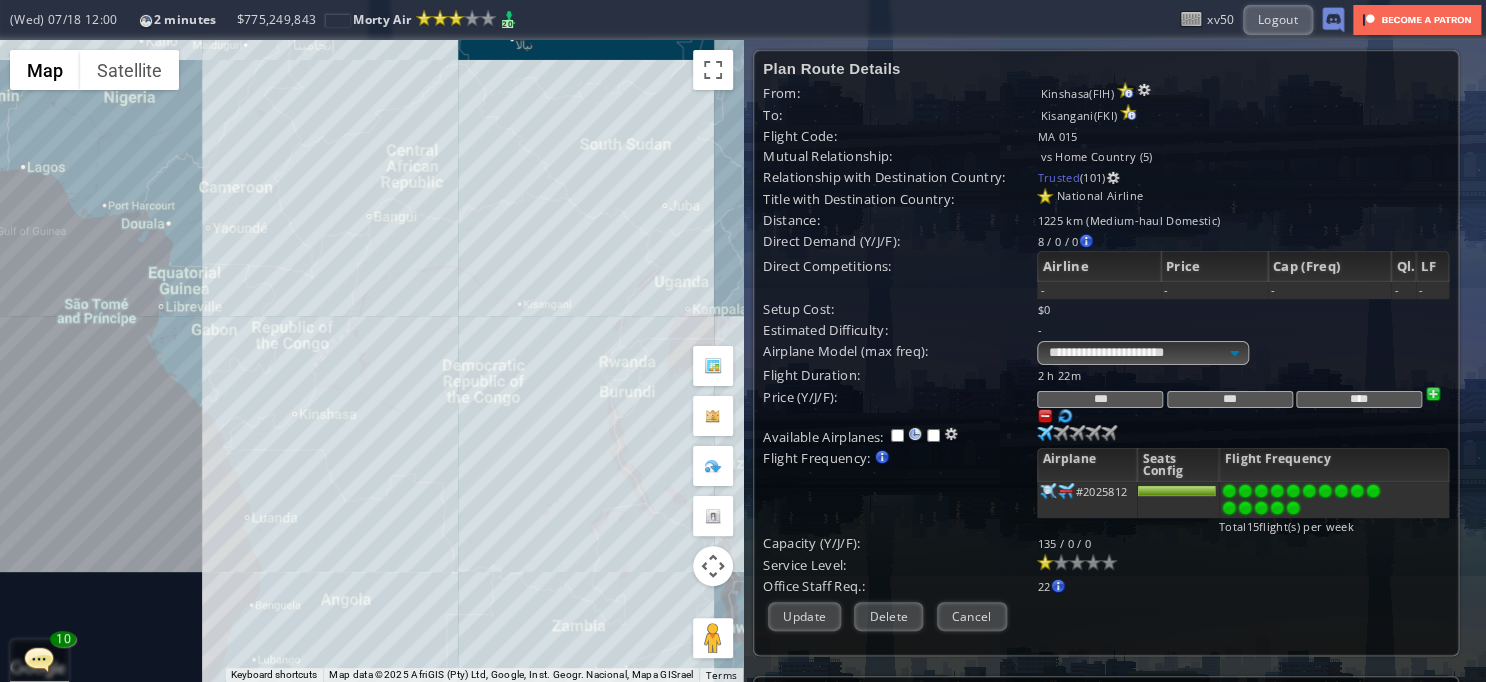 click on "***
***
****" at bounding box center (1243, 375) 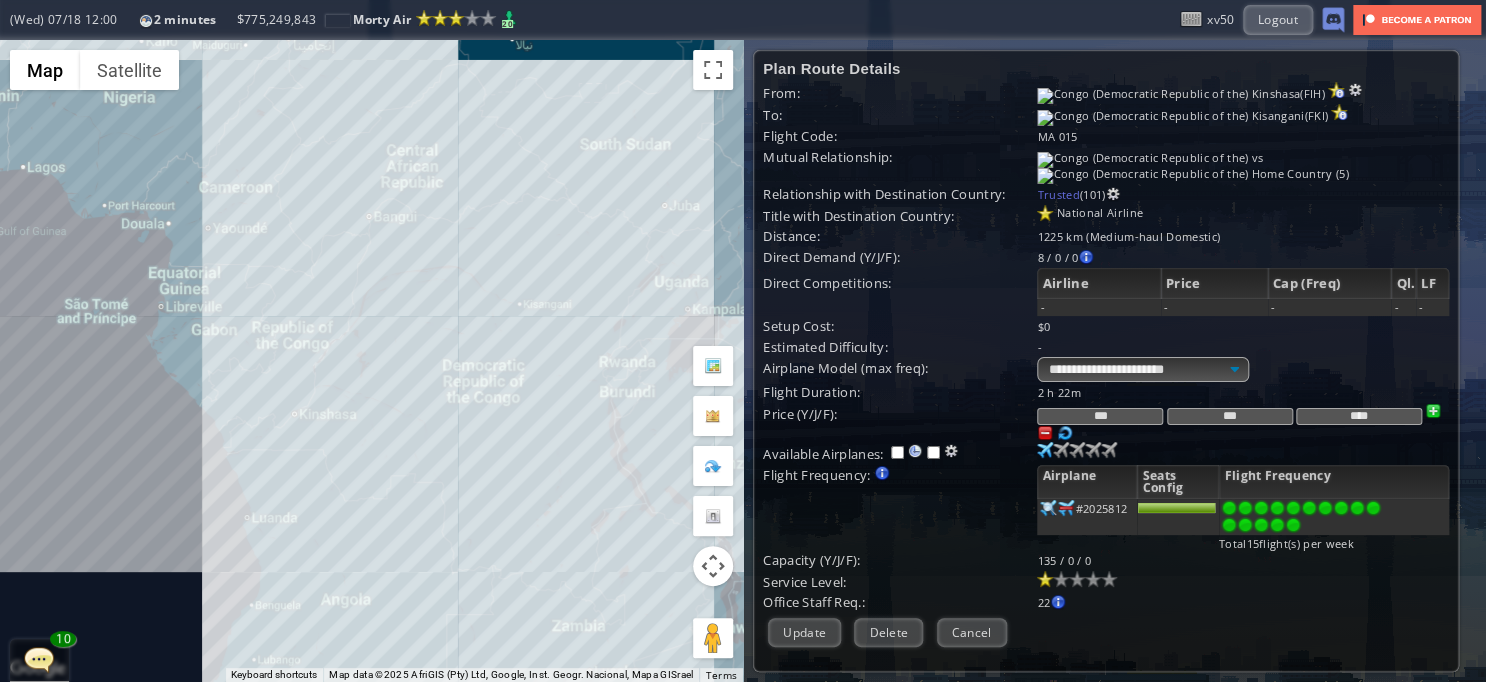 click at bounding box center [1433, 411] 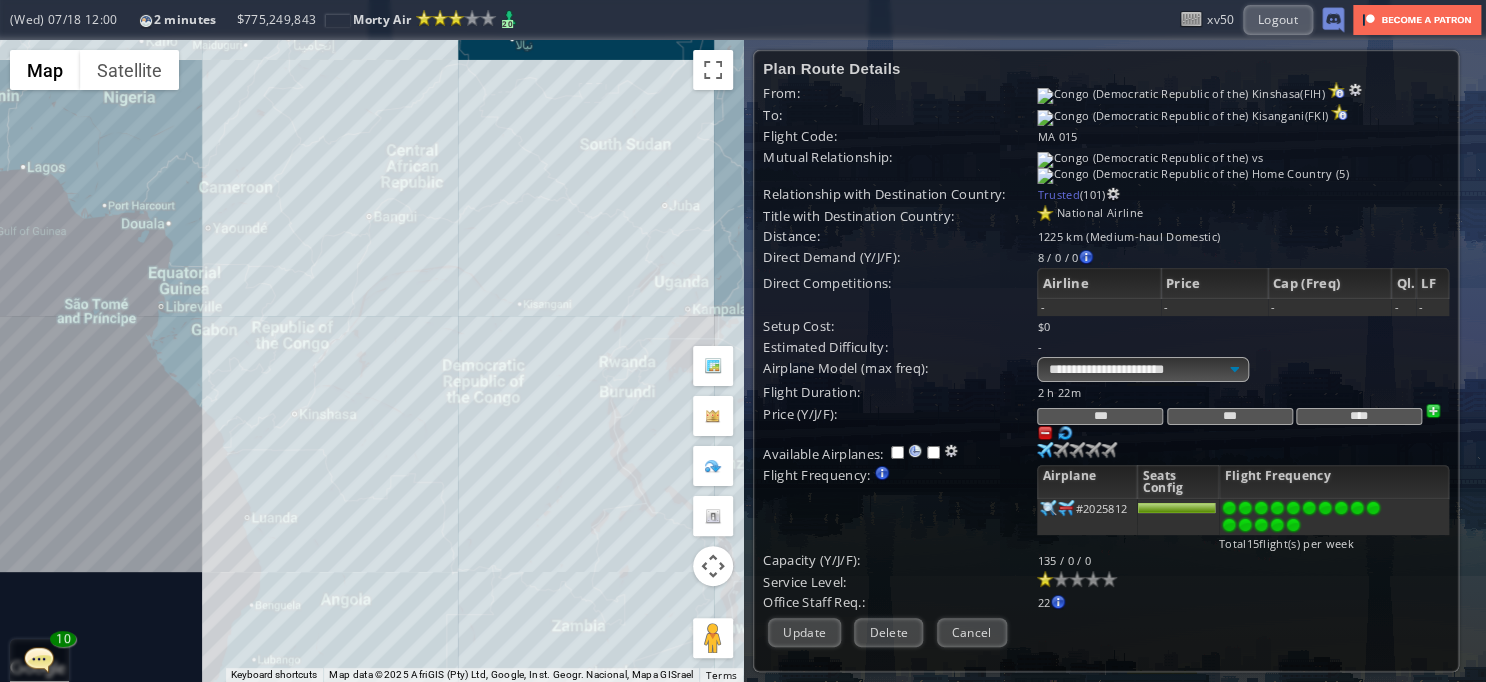 click at bounding box center (1045, 433) 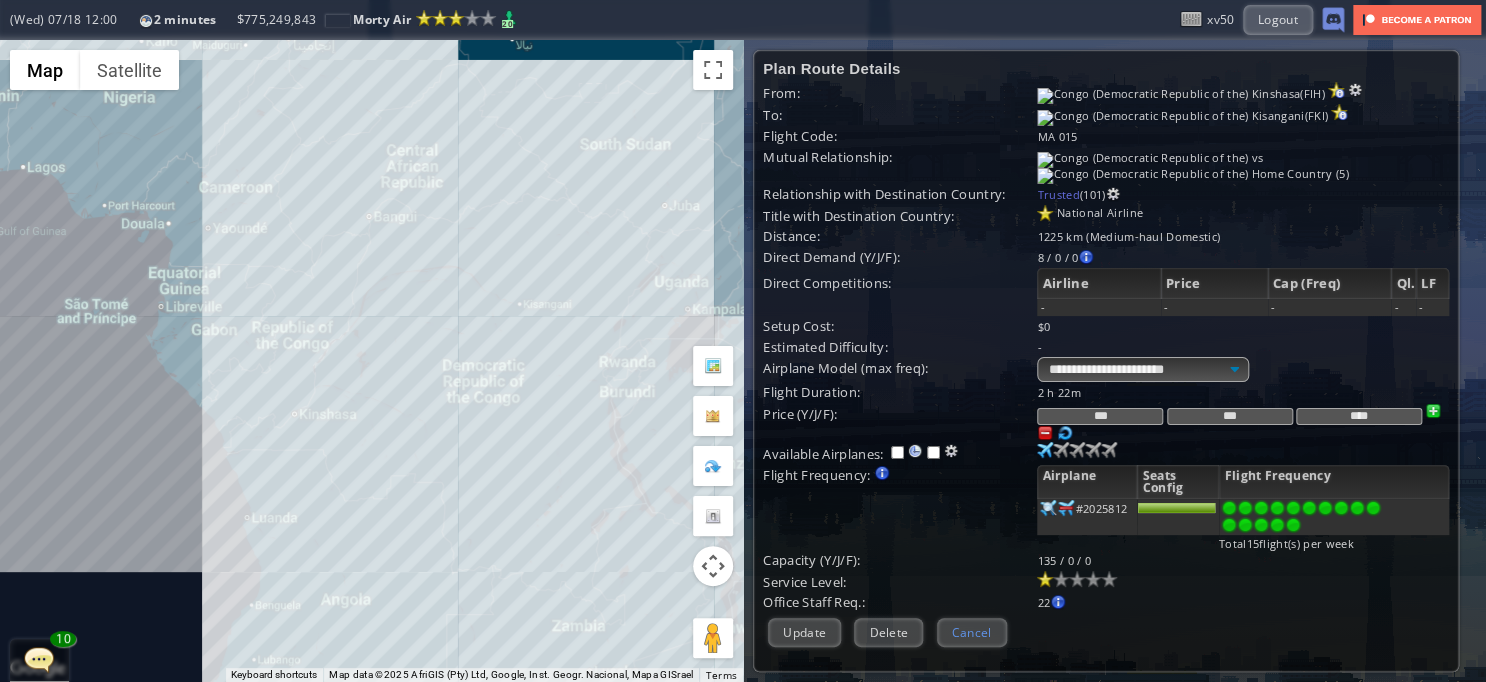 click on "Cancel" at bounding box center (972, 632) 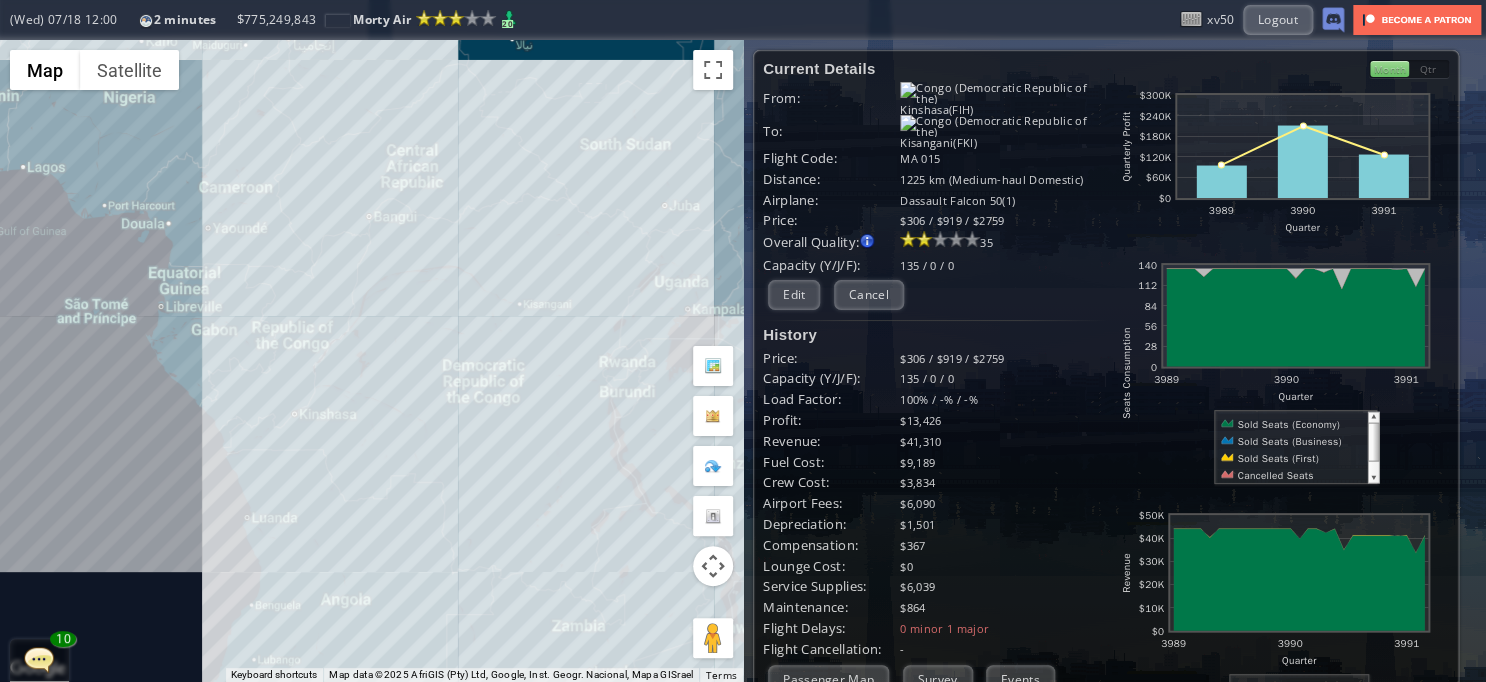 click on "To navigate, press the arrow keys." at bounding box center [371, 361] 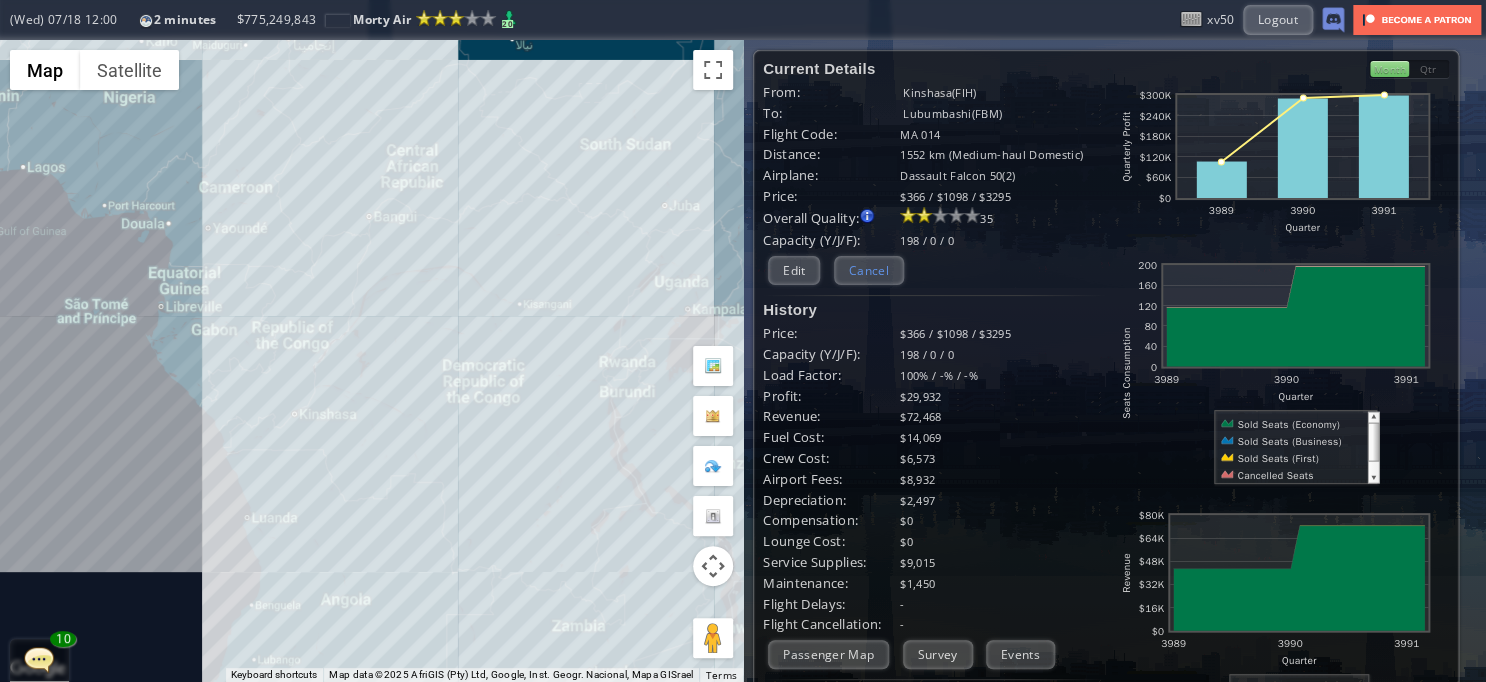 click on "Cancel" at bounding box center (869, 294) 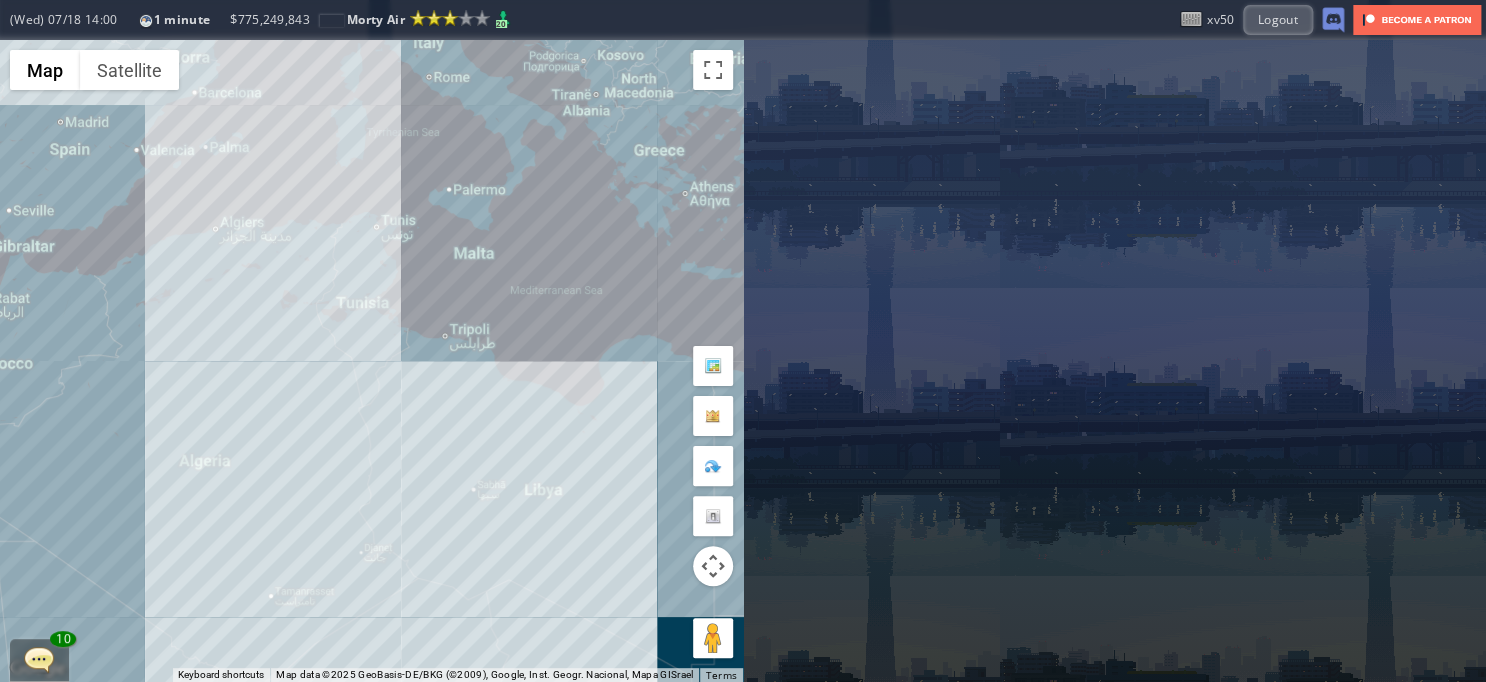 click on "To navigate, press the arrow keys." at bounding box center [371, 361] 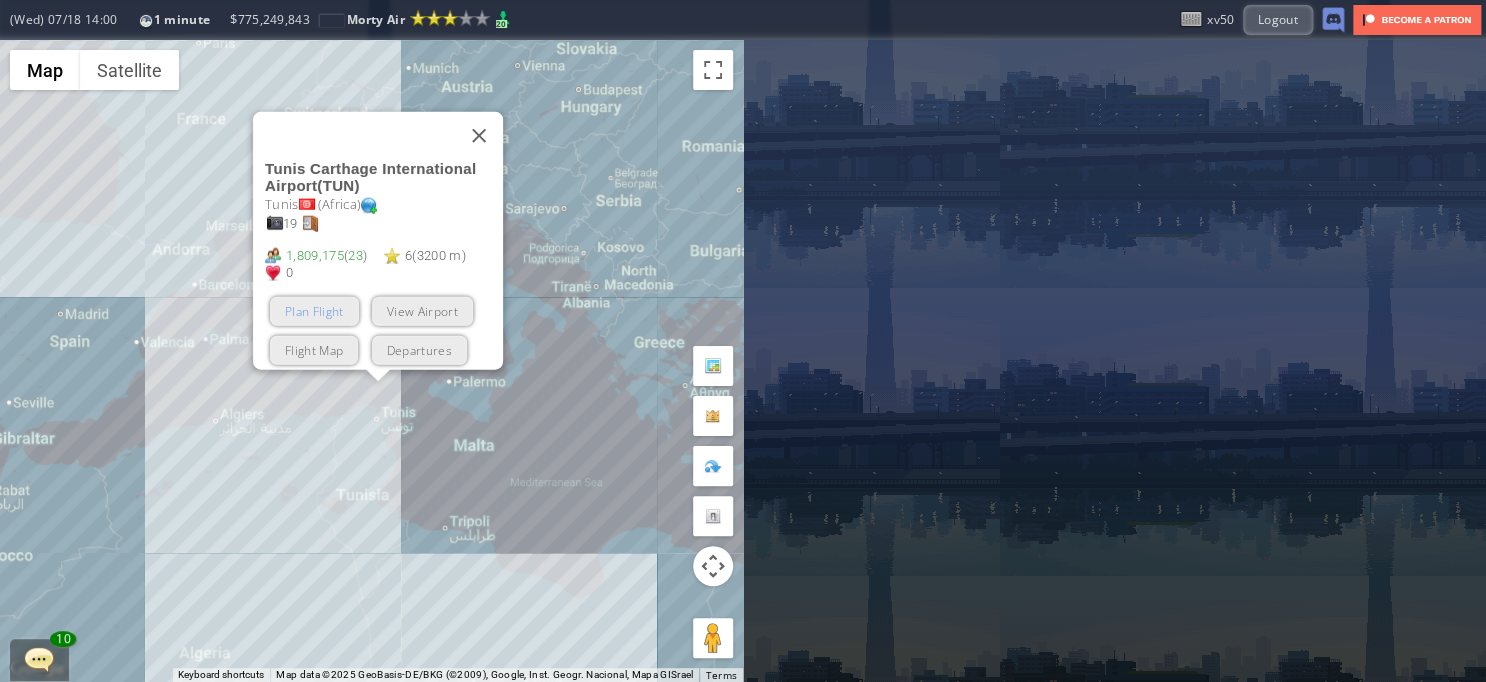 click on "Plan Flight" at bounding box center [314, 311] 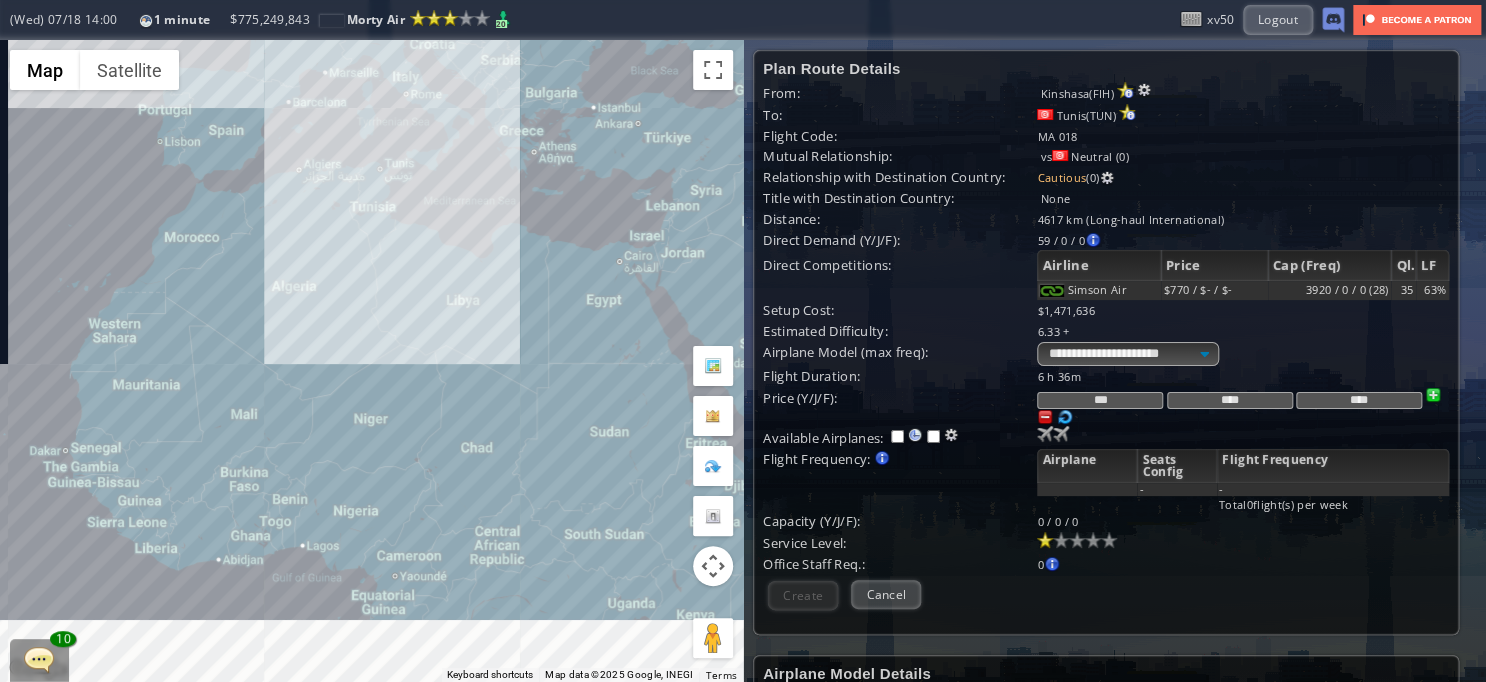 drag, startPoint x: 469, startPoint y: 461, endPoint x: 463, endPoint y: 194, distance: 267.0674 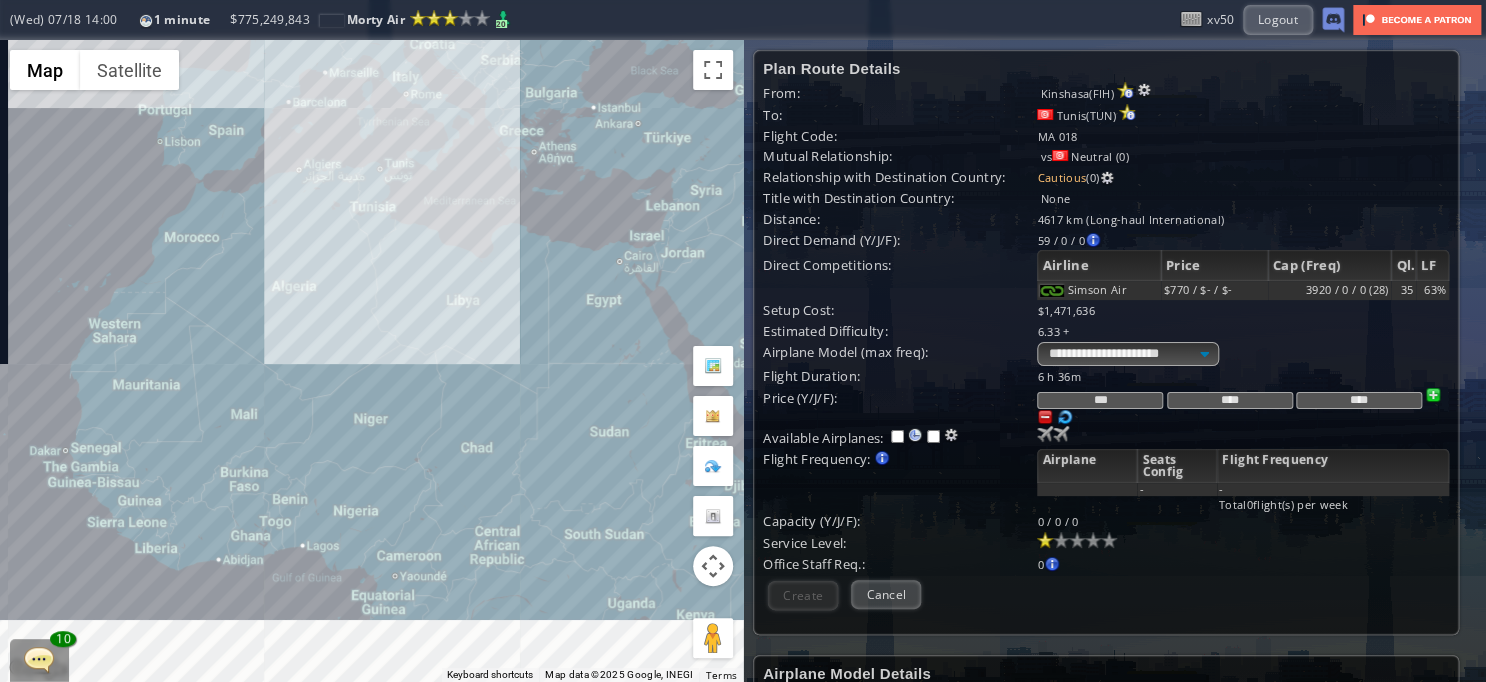 click on "To navigate, press the arrow keys." at bounding box center (371, 361) 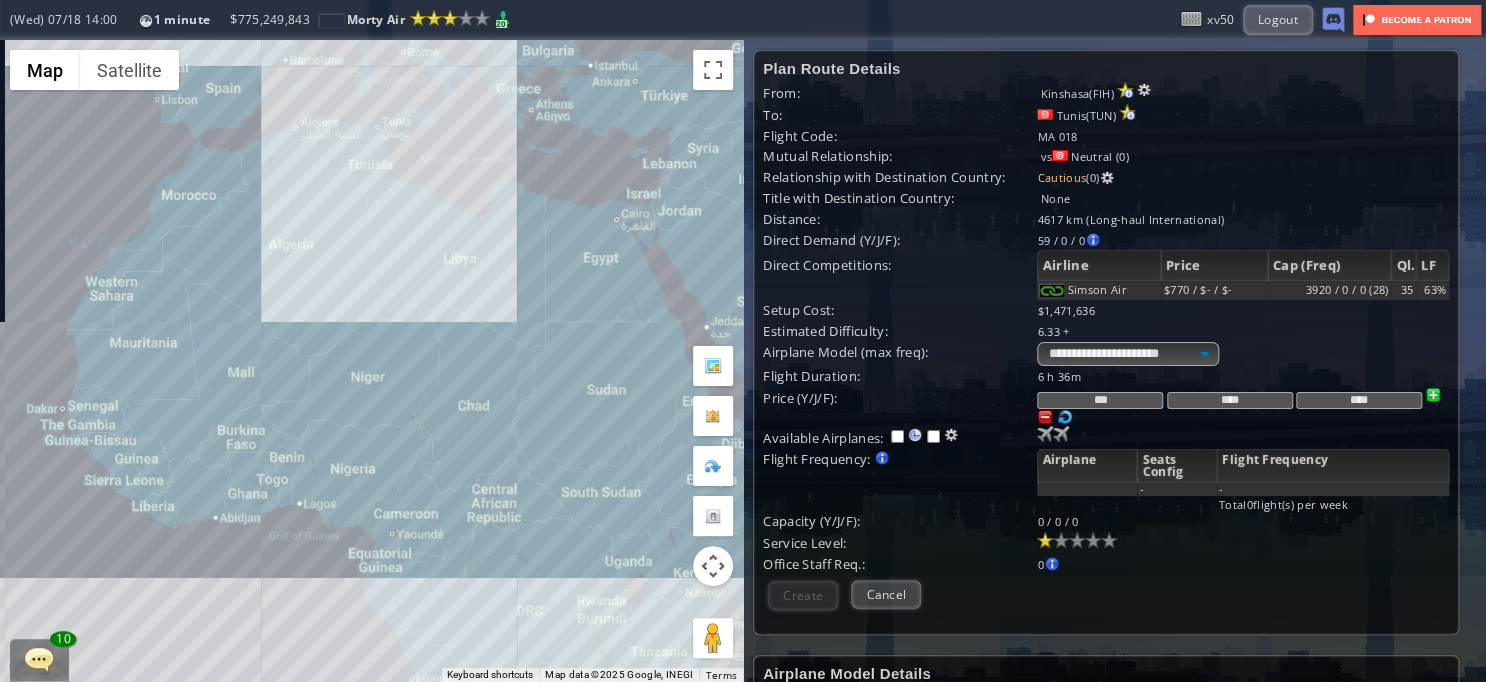 click at bounding box center (1045, 417) 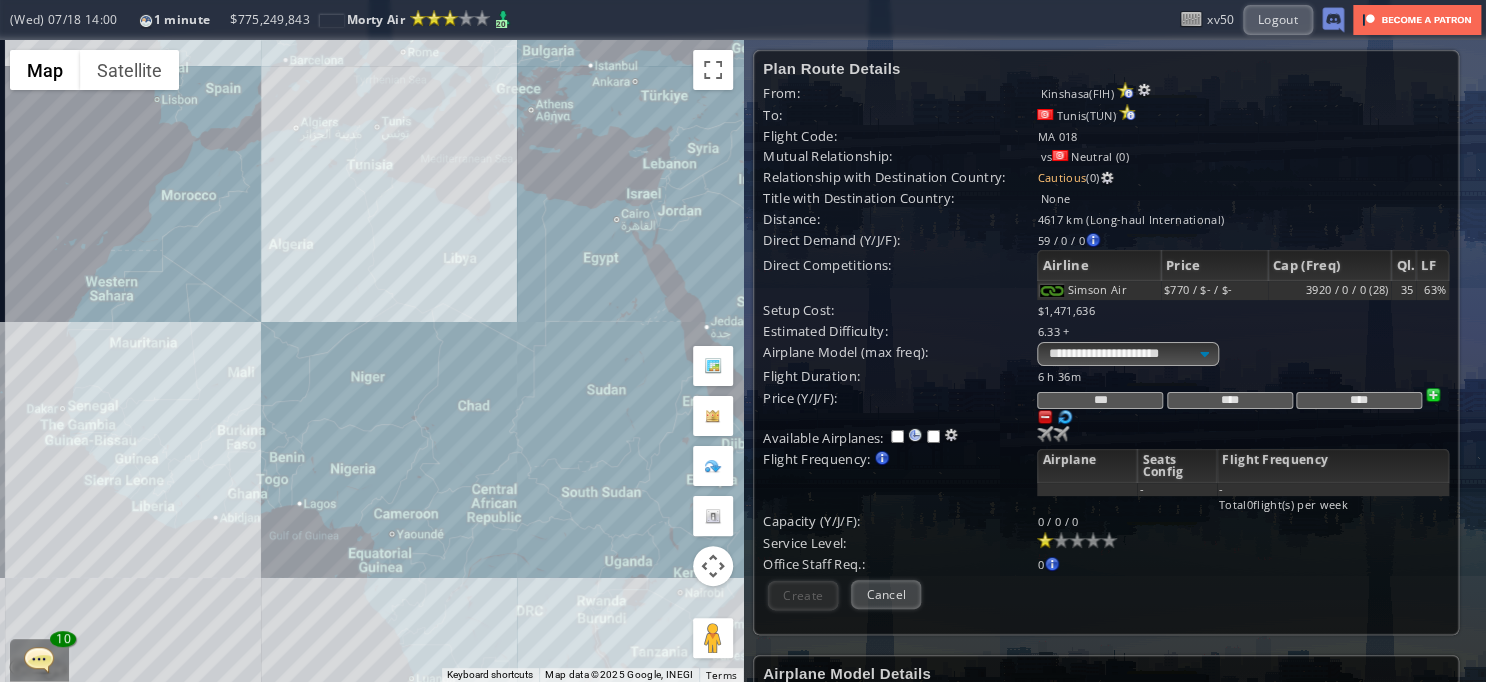click at bounding box center (1045, 417) 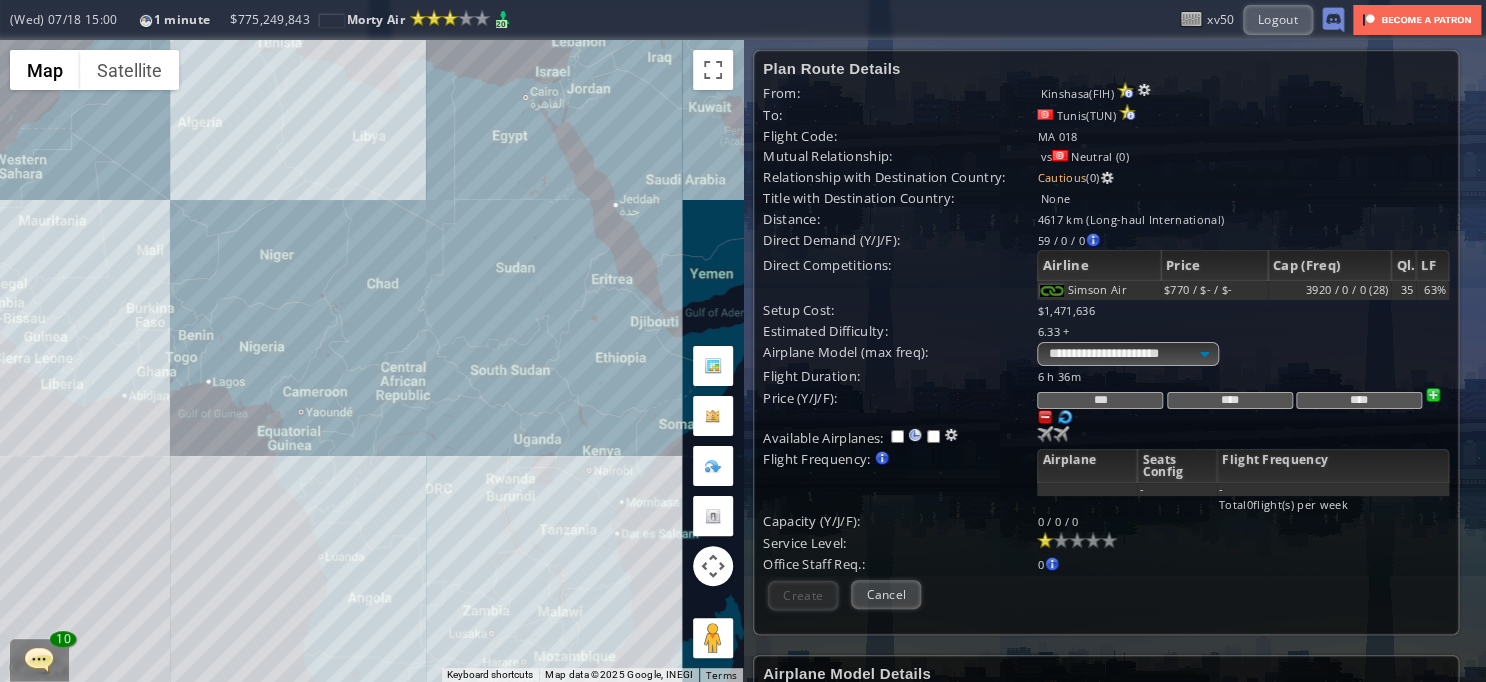 drag, startPoint x: 538, startPoint y: 371, endPoint x: 449, endPoint y: 251, distance: 149.40215 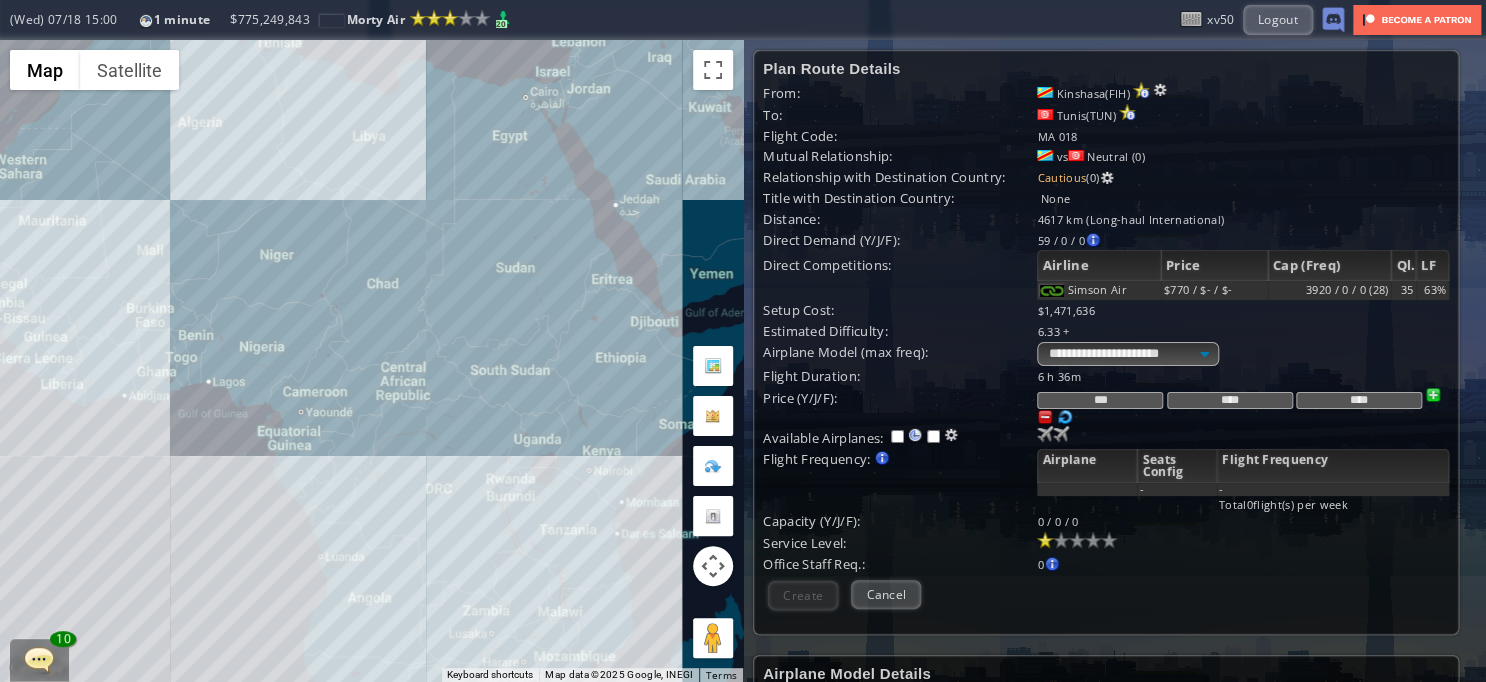click on "To navigate, press the arrow keys." at bounding box center [371, 361] 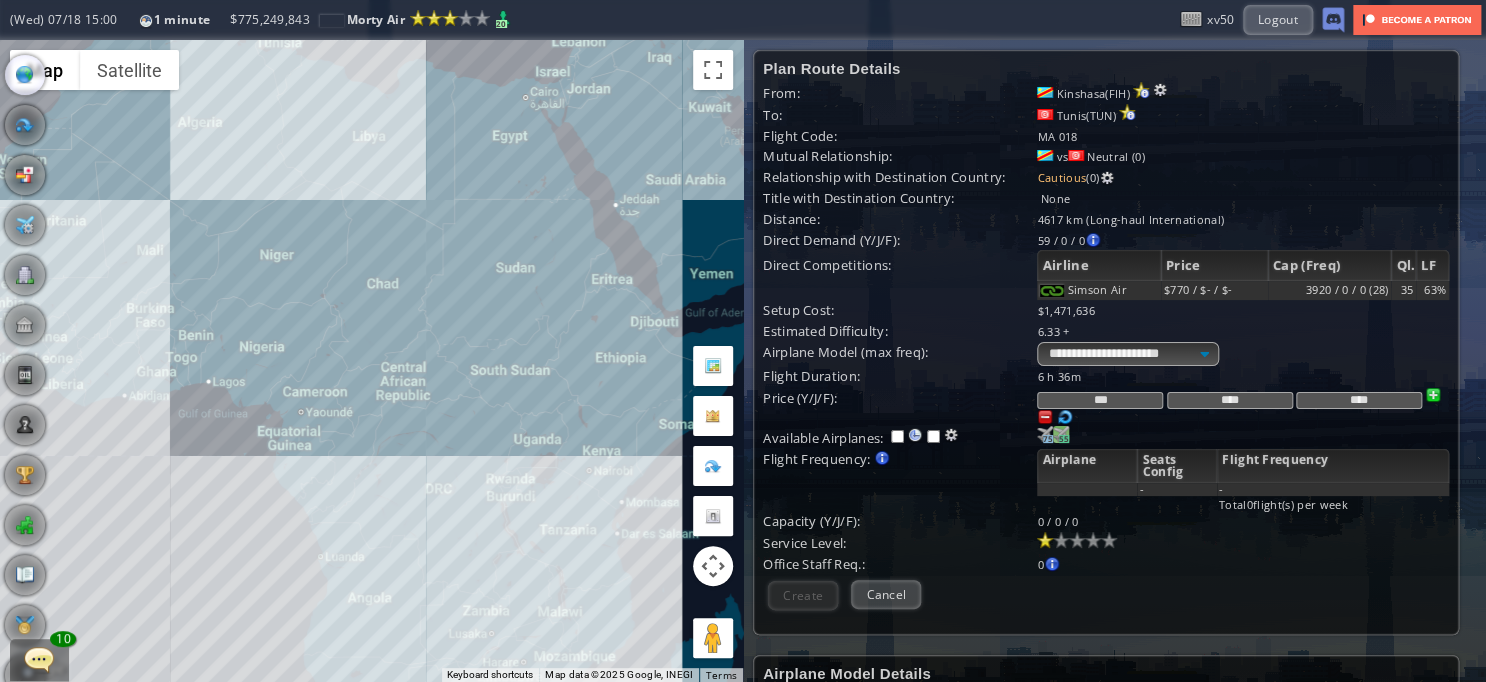 click at bounding box center (1045, 434) 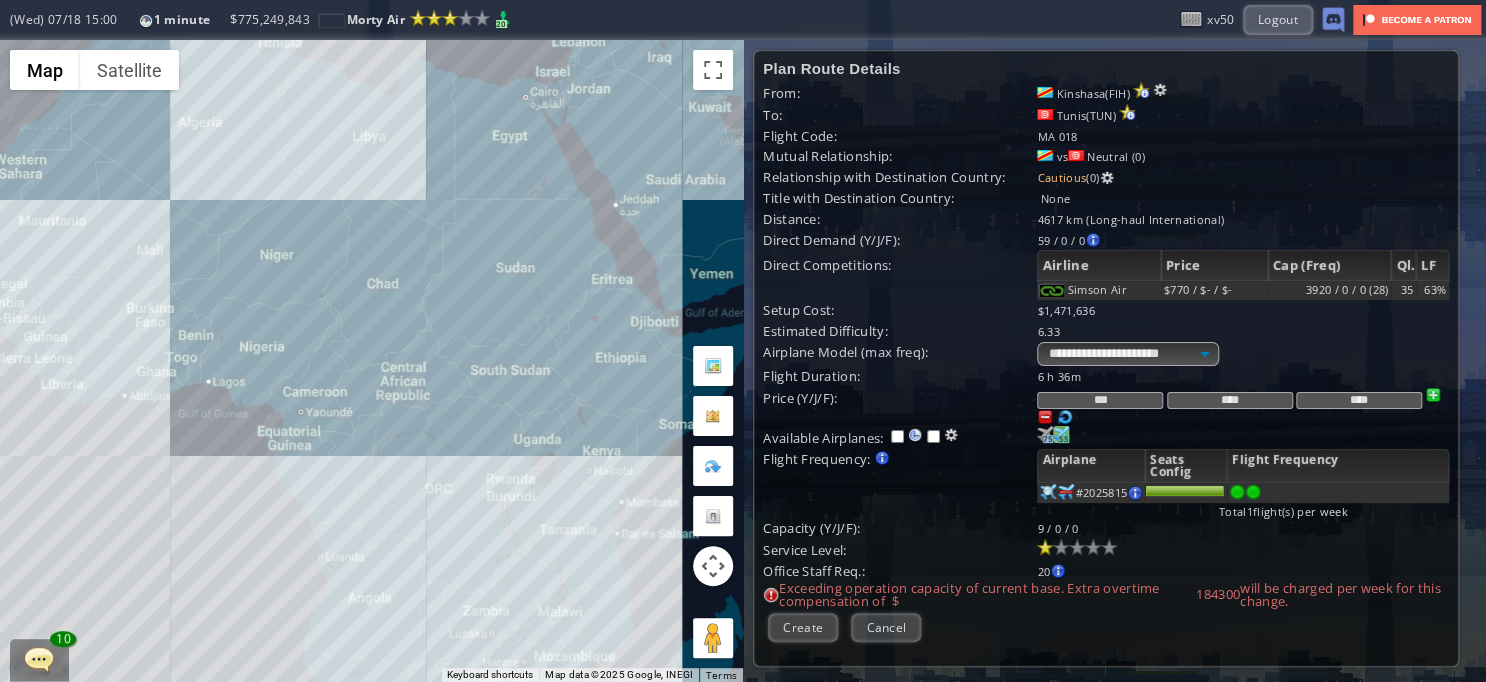 click at bounding box center [1253, 492] 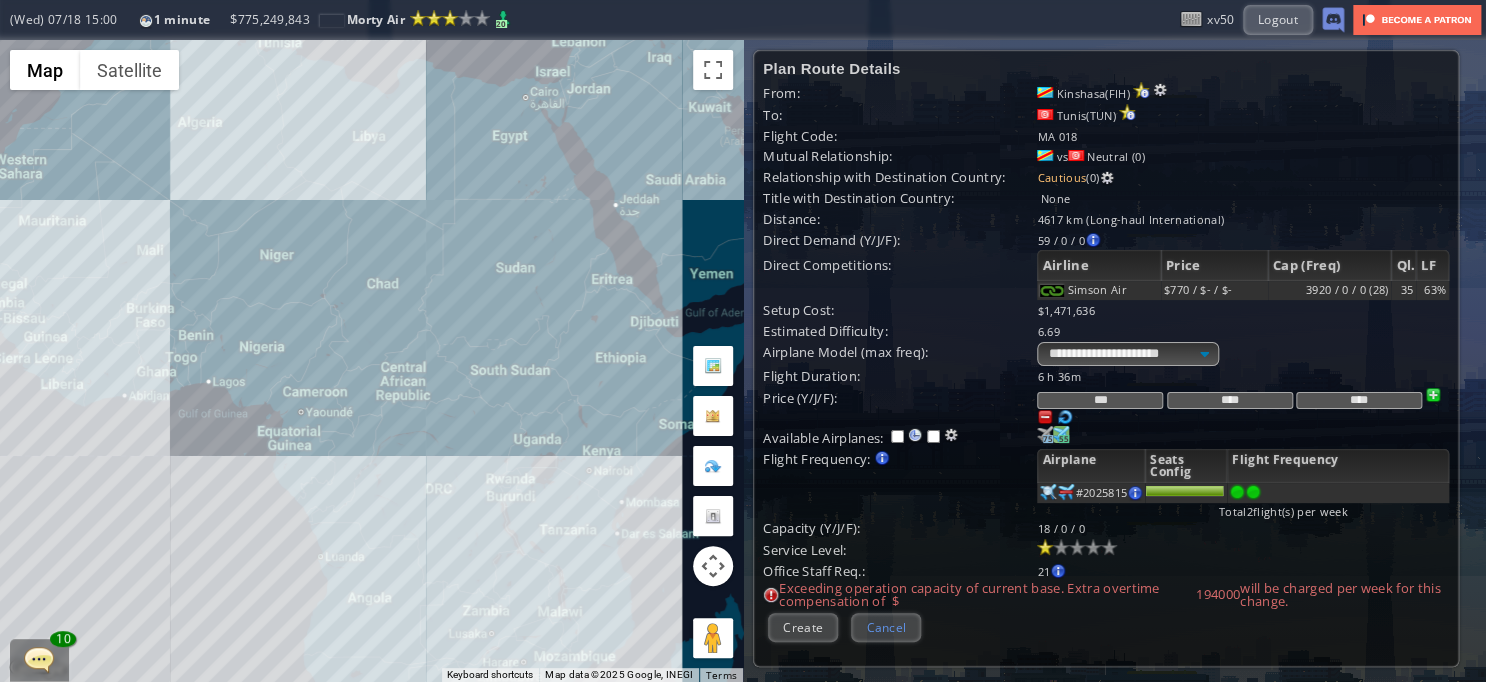 click on "Cancel" at bounding box center [886, 627] 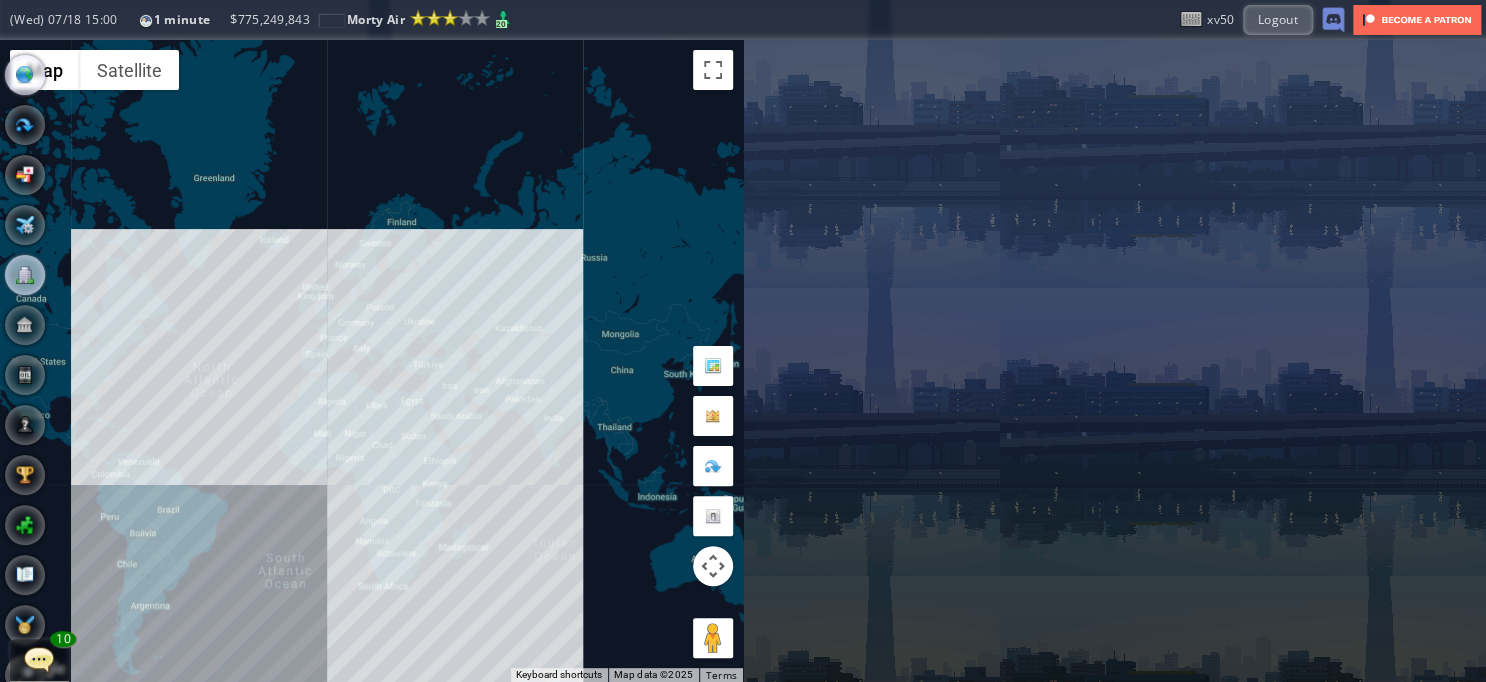 click at bounding box center [25, 275] 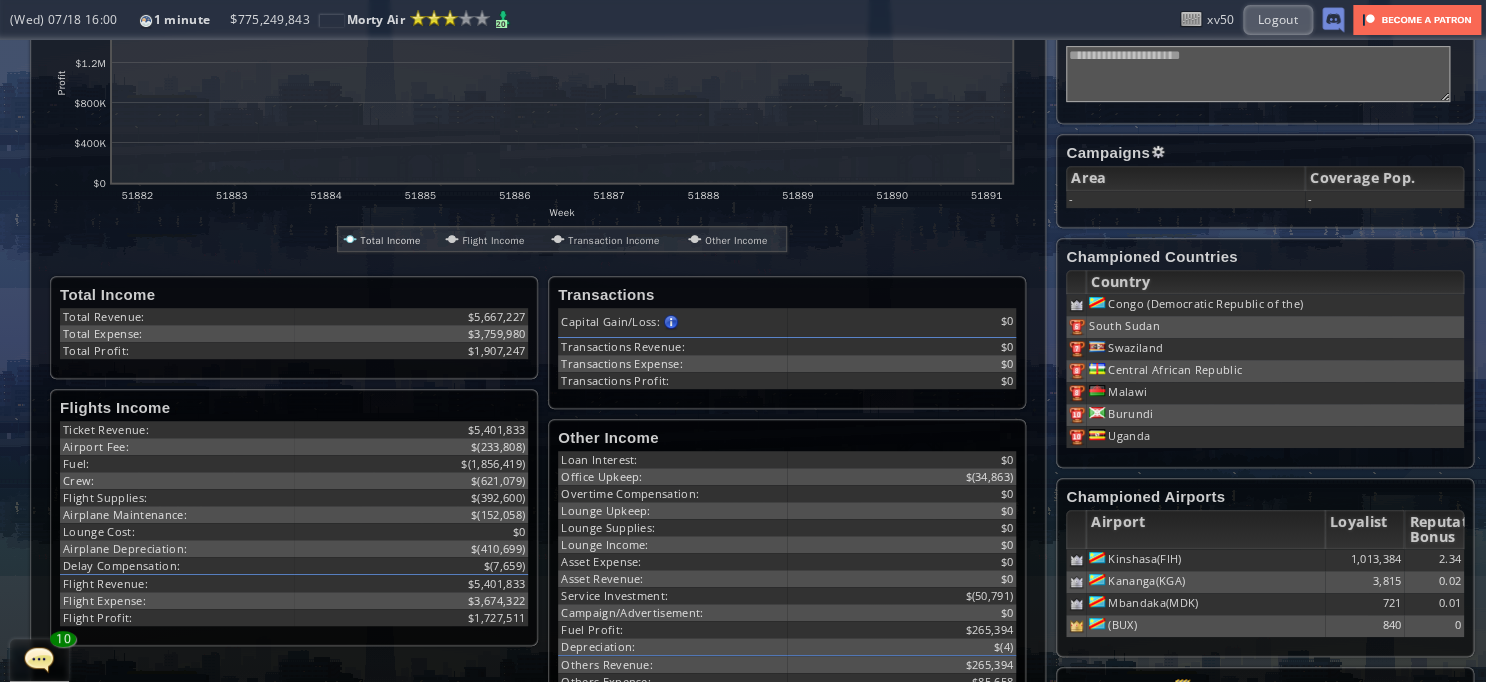 scroll, scrollTop: 0, scrollLeft: 0, axis: both 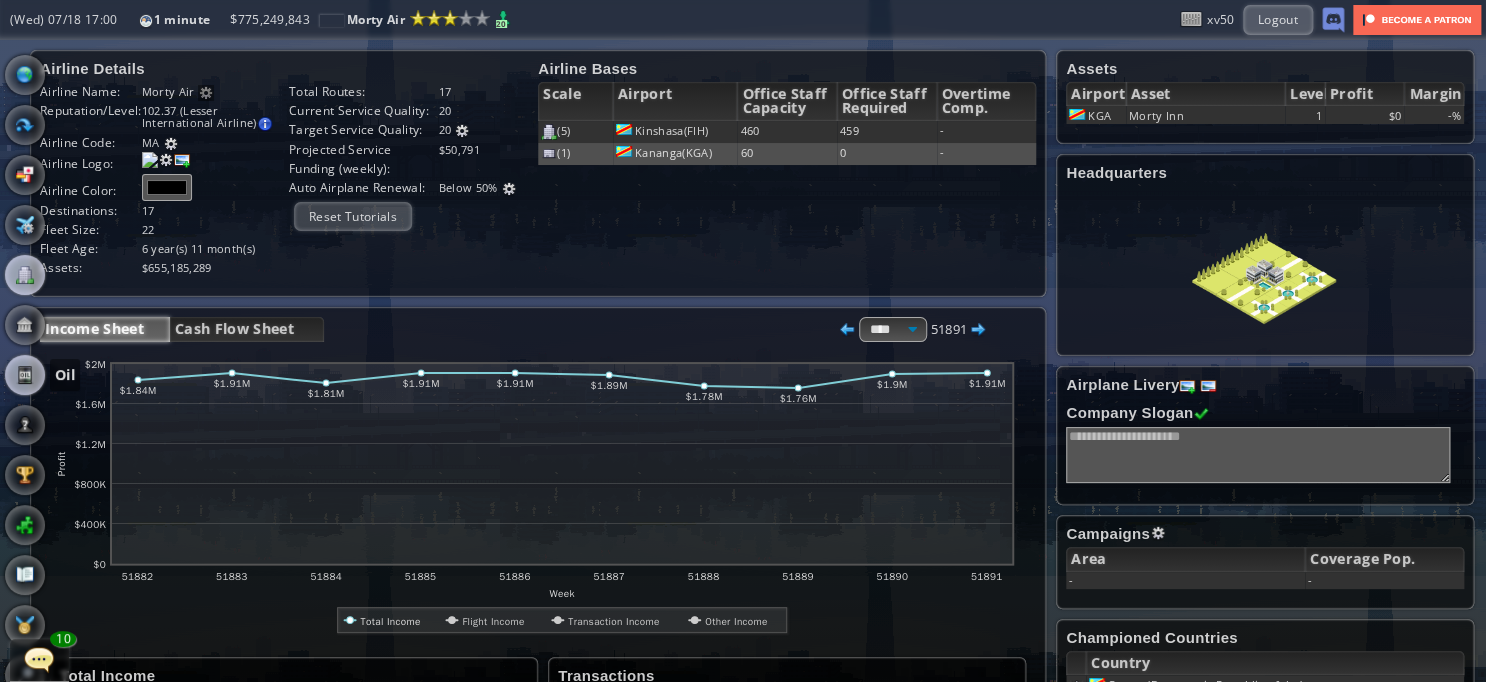 click at bounding box center [25, 375] 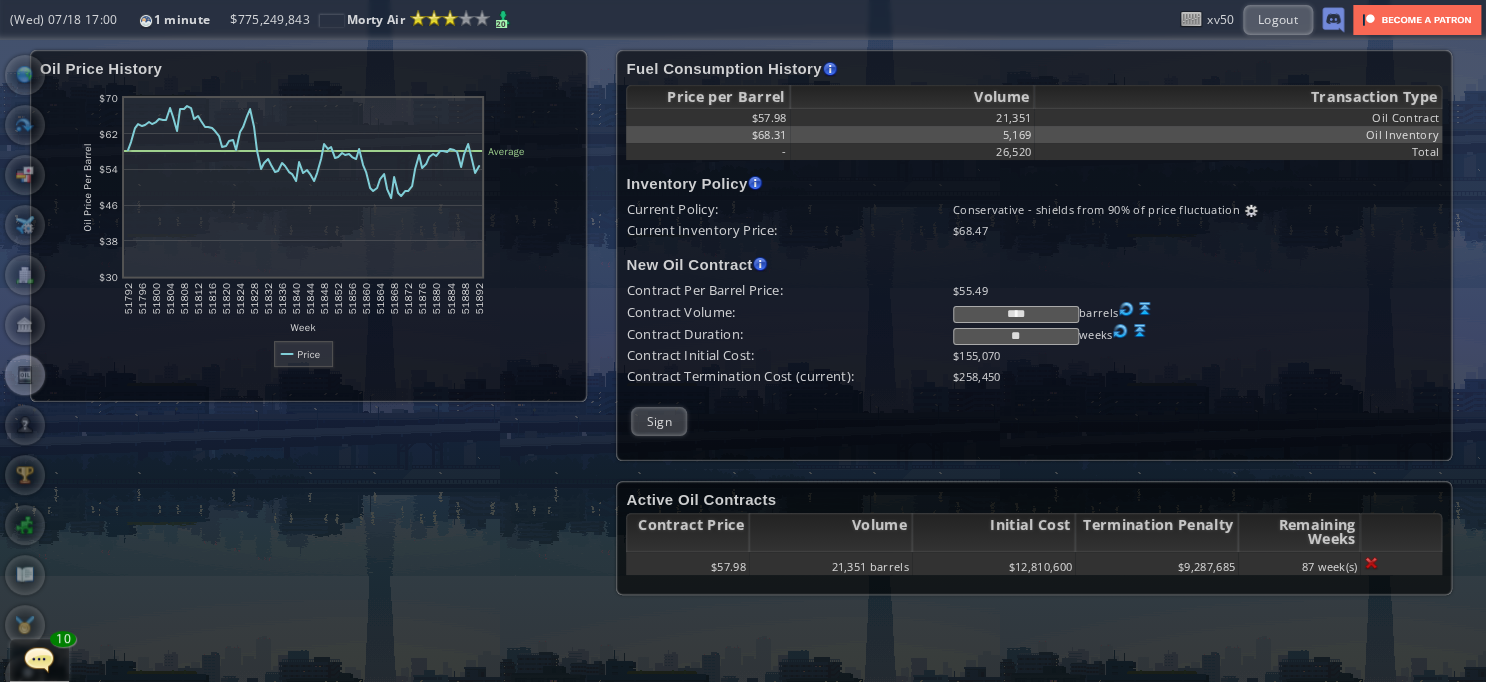 click at bounding box center (1145, 309) 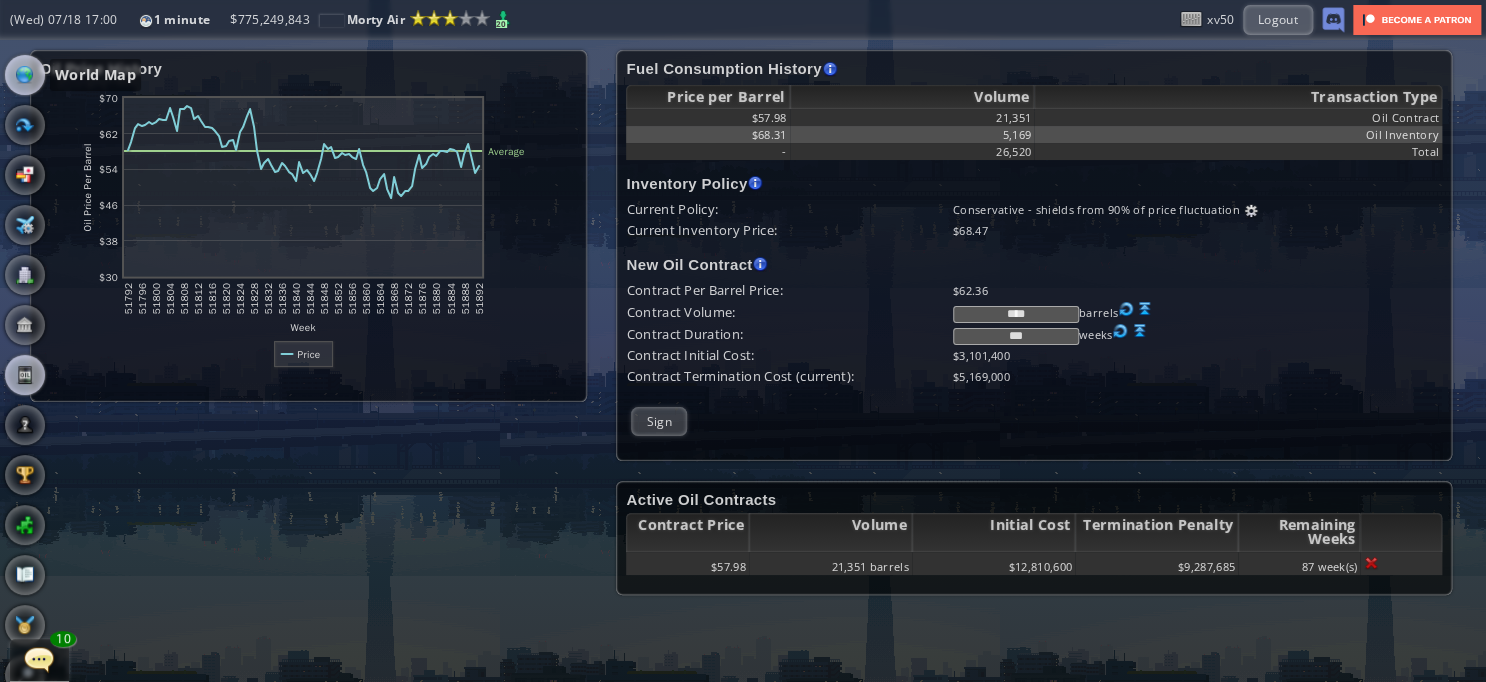 click at bounding box center (25, 75) 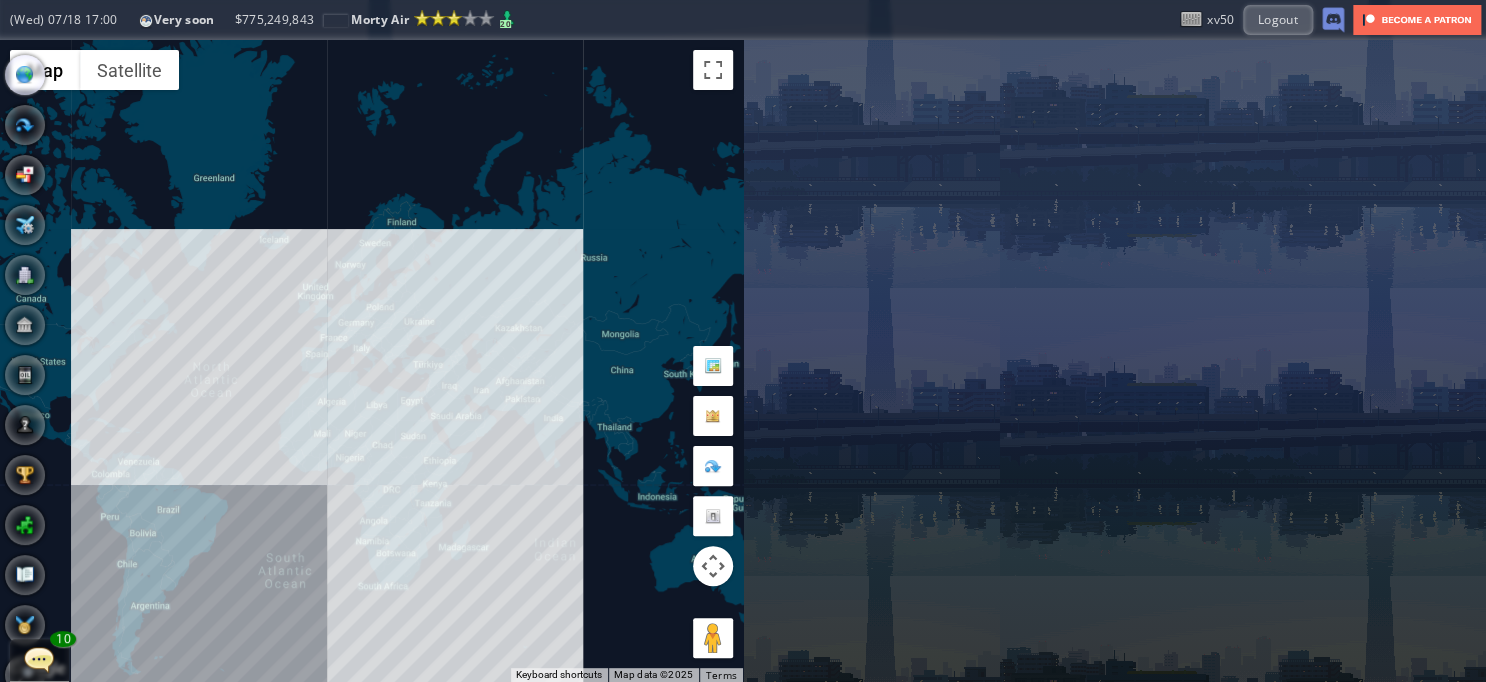 click on "To navigate, press the arrow keys." at bounding box center [371, 361] 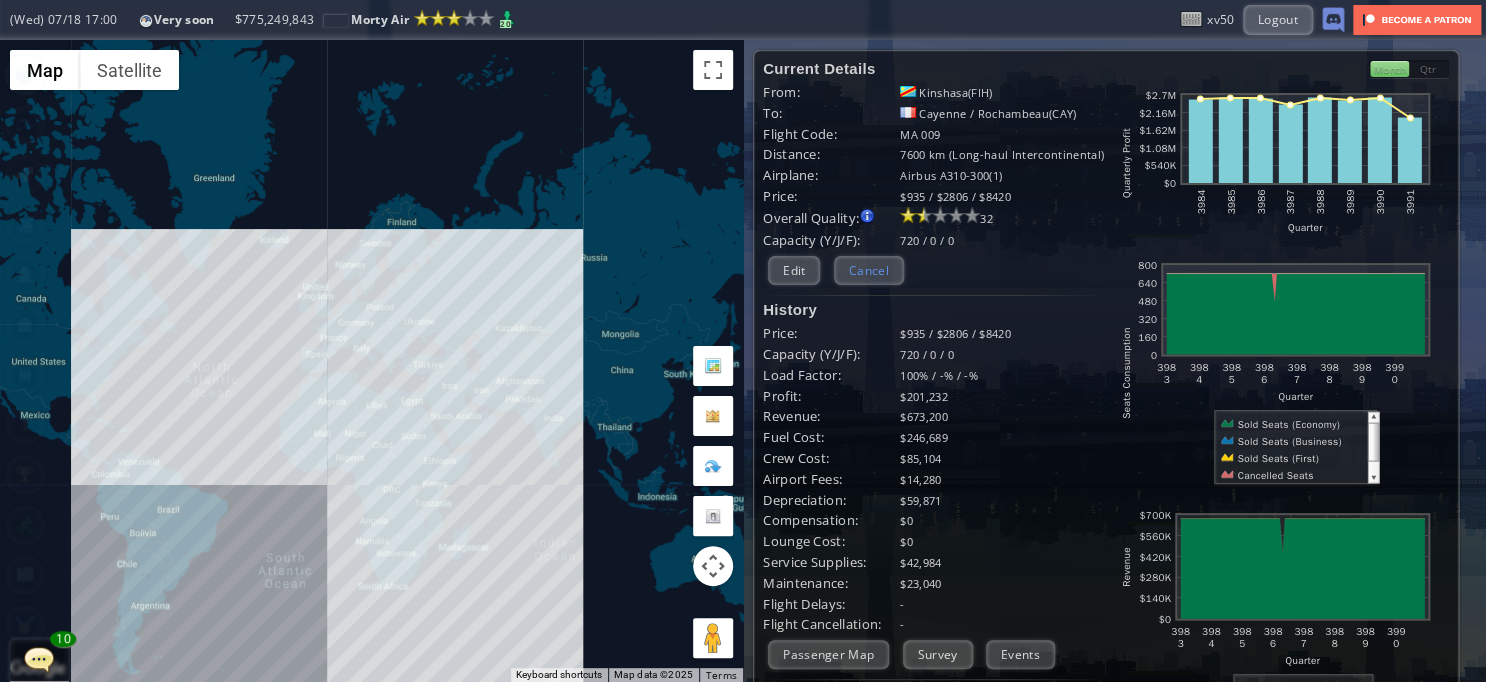 click on "Cancel" at bounding box center (869, 270) 